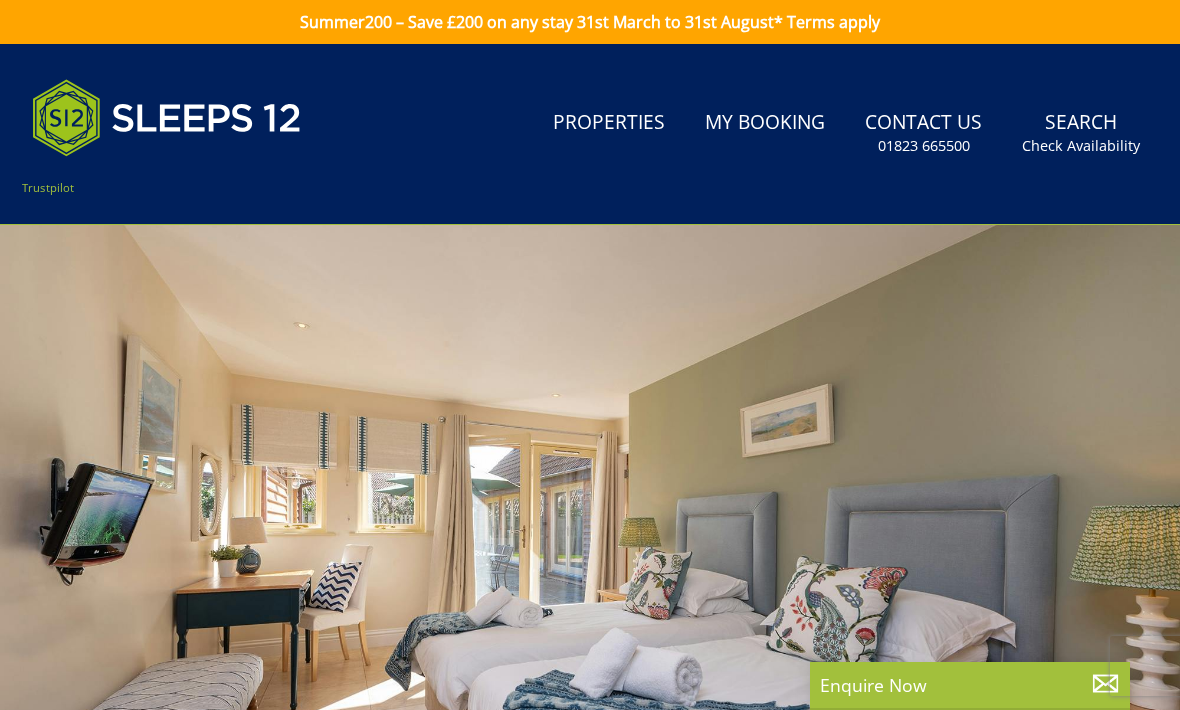 scroll, scrollTop: 0, scrollLeft: 0, axis: both 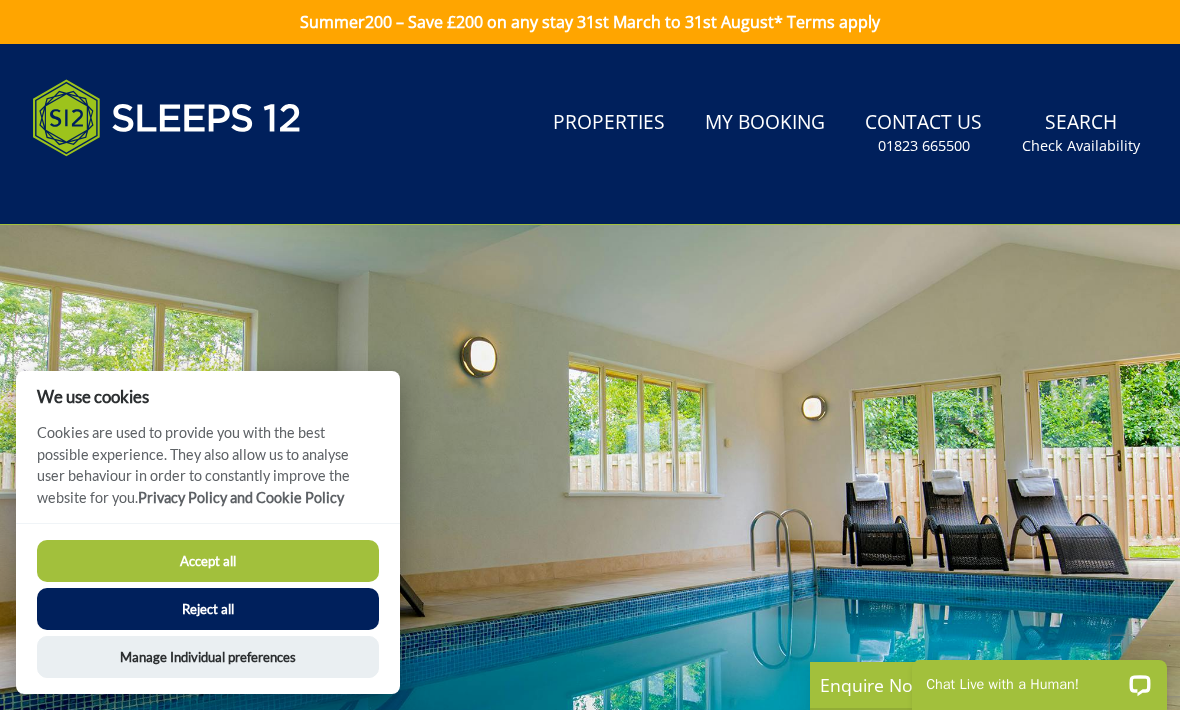 click on "Accept all" at bounding box center (208, 561) 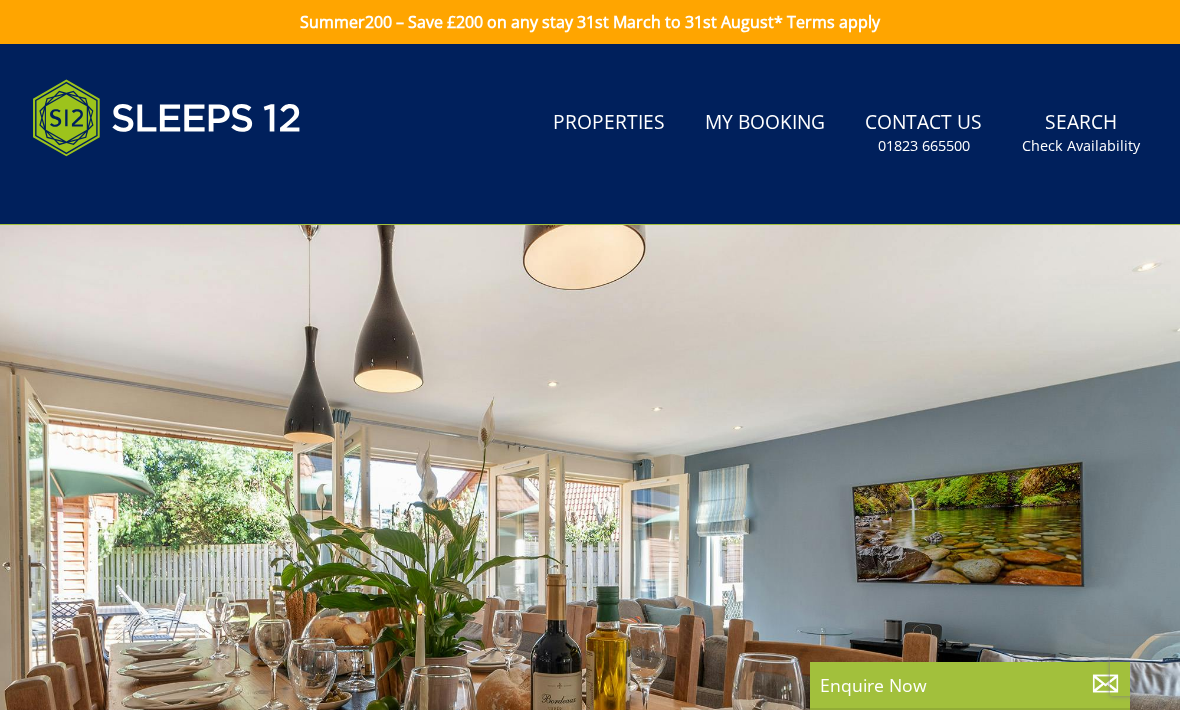 scroll, scrollTop: 0, scrollLeft: 0, axis: both 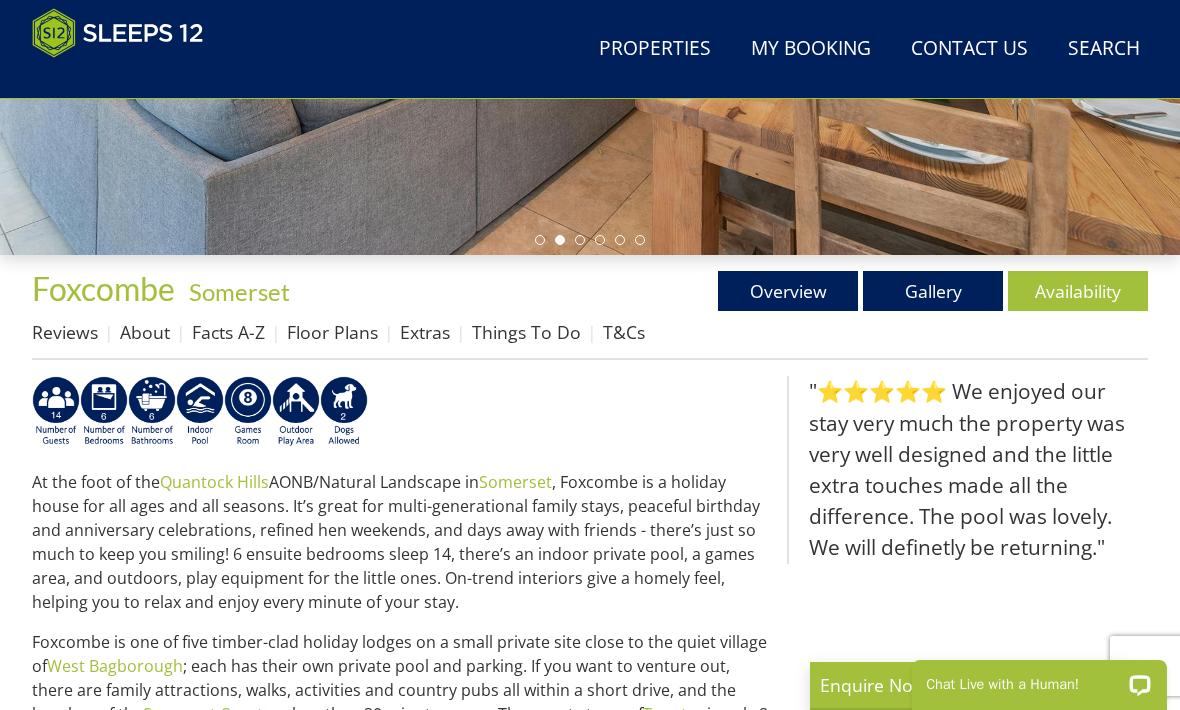 click on "Gallery" at bounding box center (933, 291) 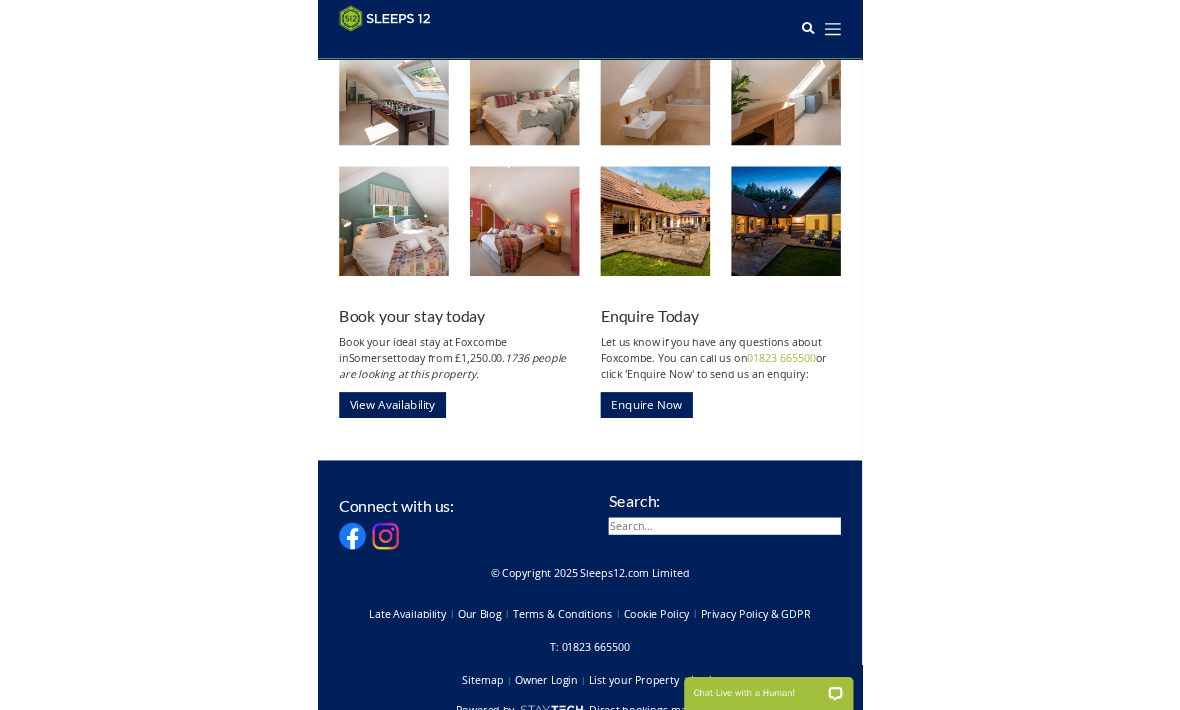 scroll, scrollTop: 1879, scrollLeft: 0, axis: vertical 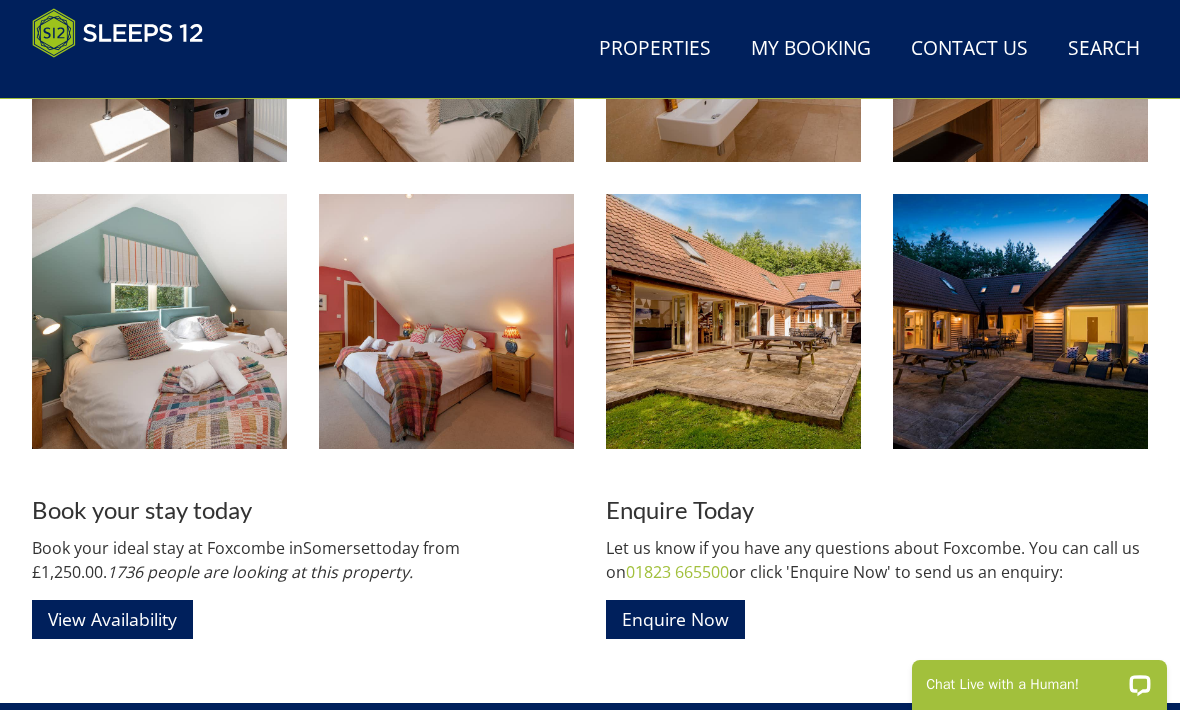 click on "Properties" at bounding box center (655, 49) 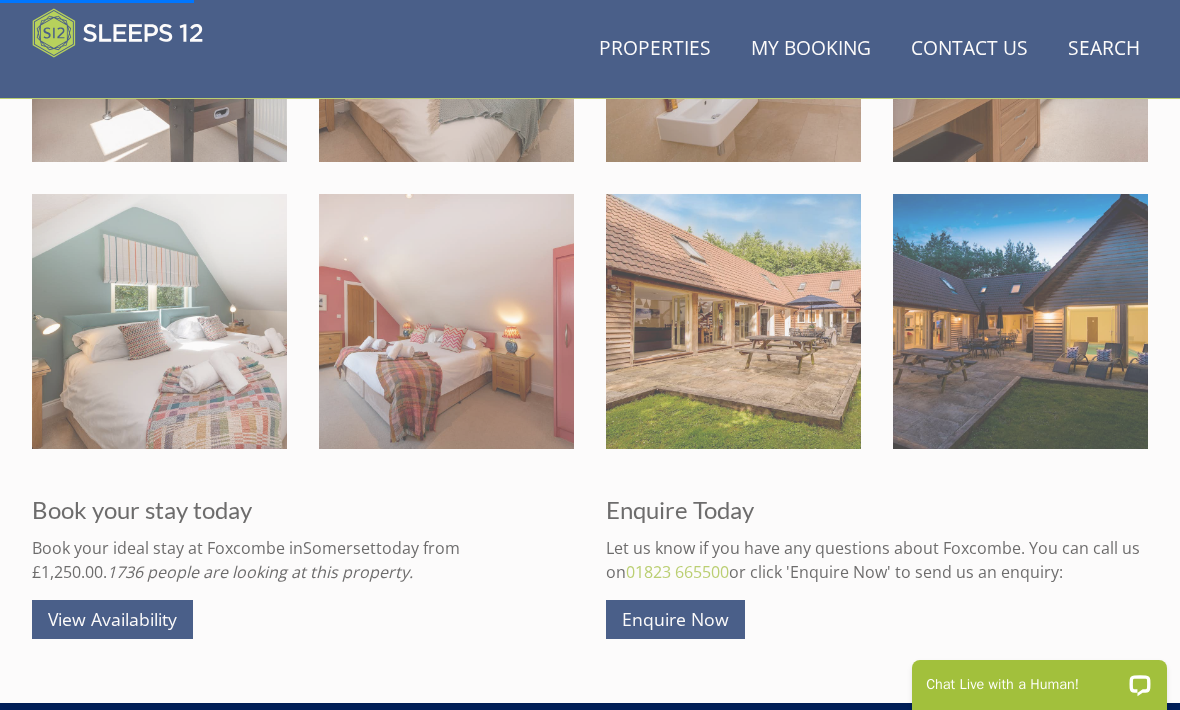 click on "Properties" at bounding box center [655, 49] 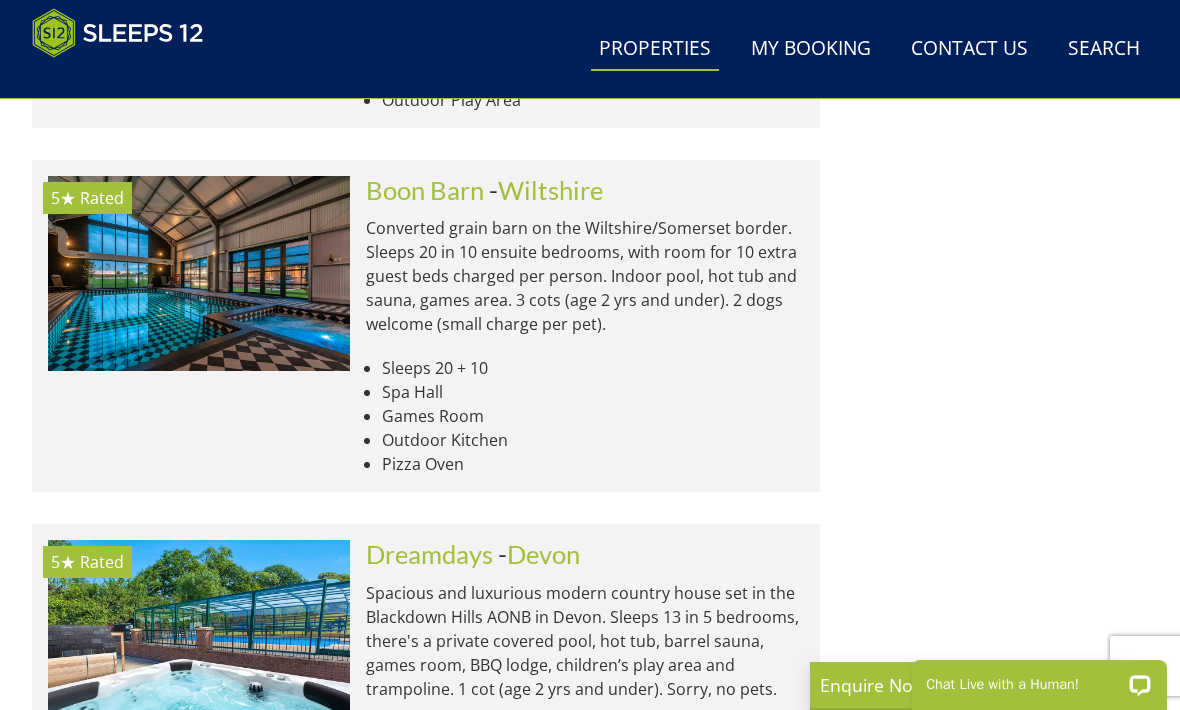 scroll, scrollTop: 3608, scrollLeft: 0, axis: vertical 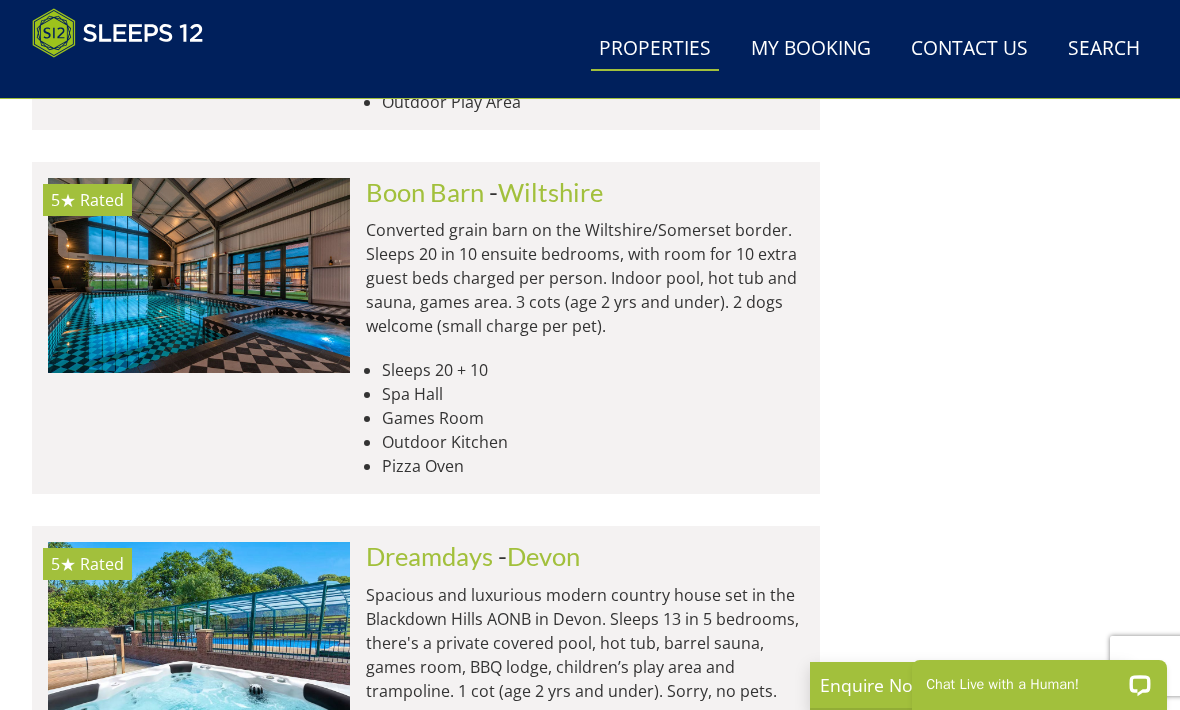 click at bounding box center [199, 639] 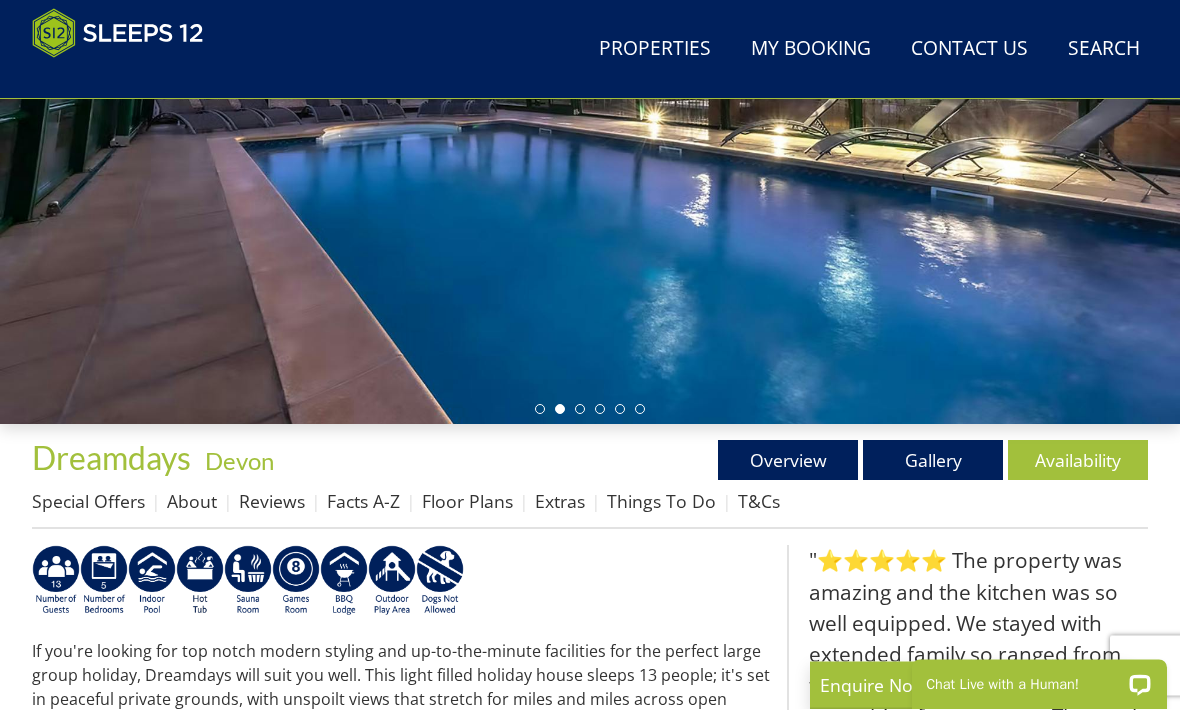 scroll, scrollTop: 381, scrollLeft: 0, axis: vertical 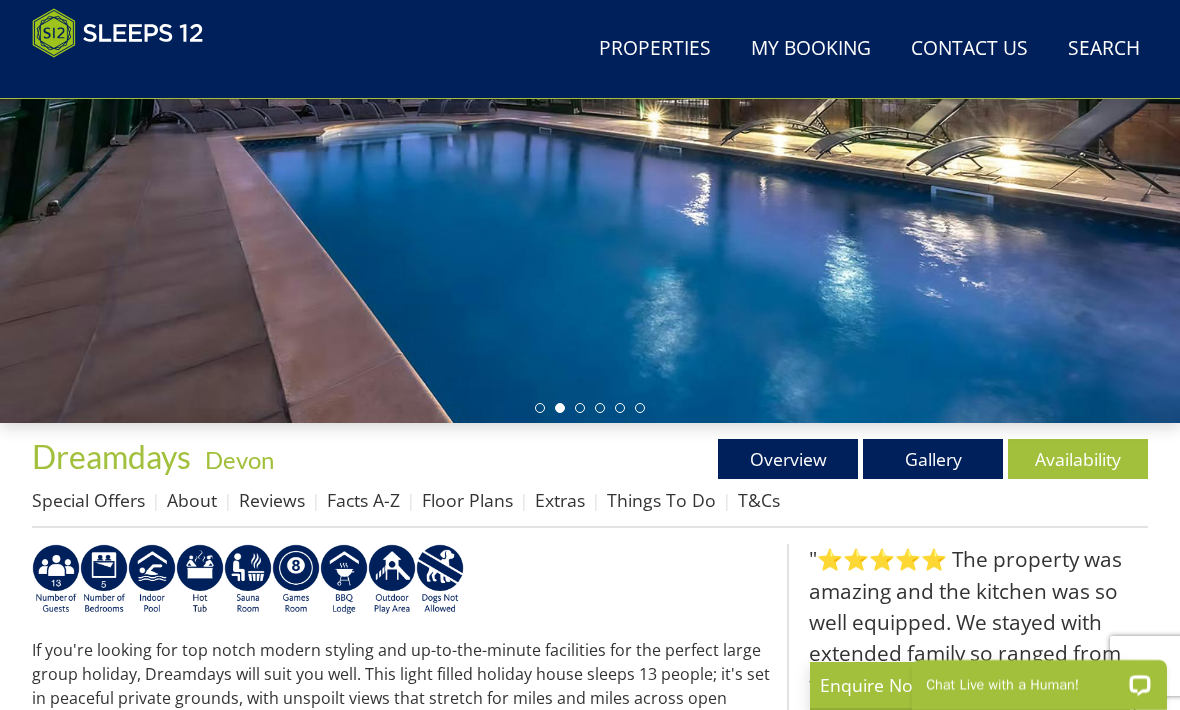 click on "Availability" at bounding box center (1078, 459) 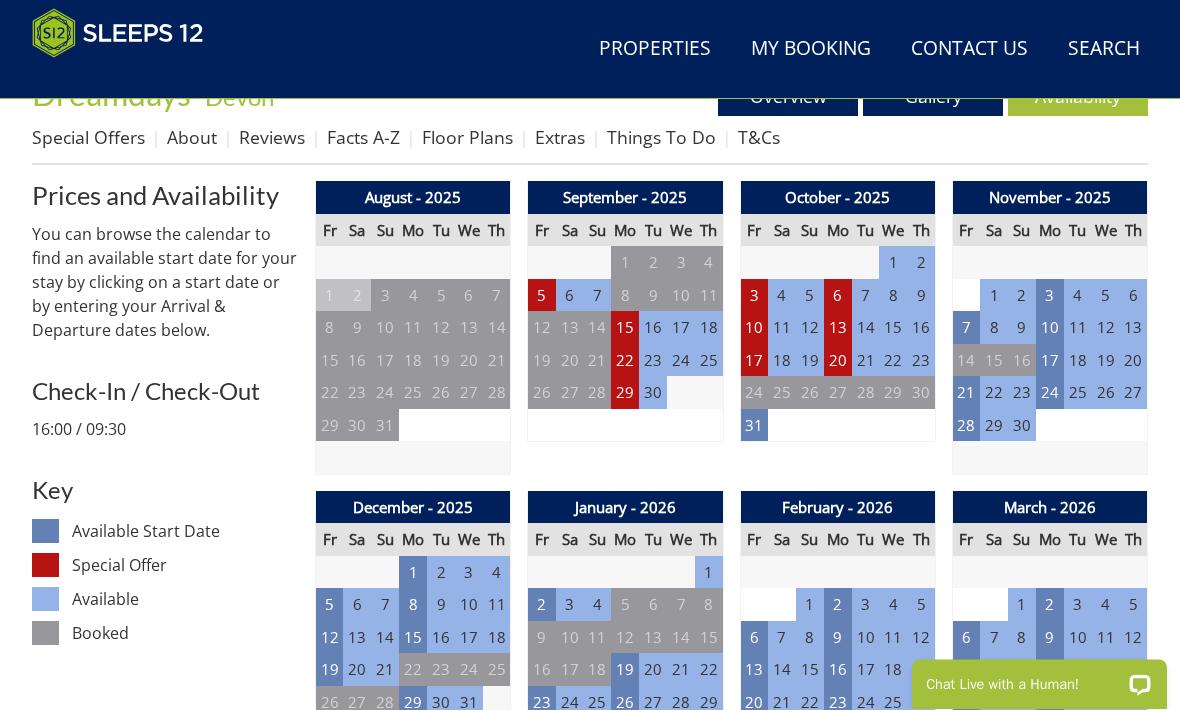 scroll, scrollTop: 736, scrollLeft: 0, axis: vertical 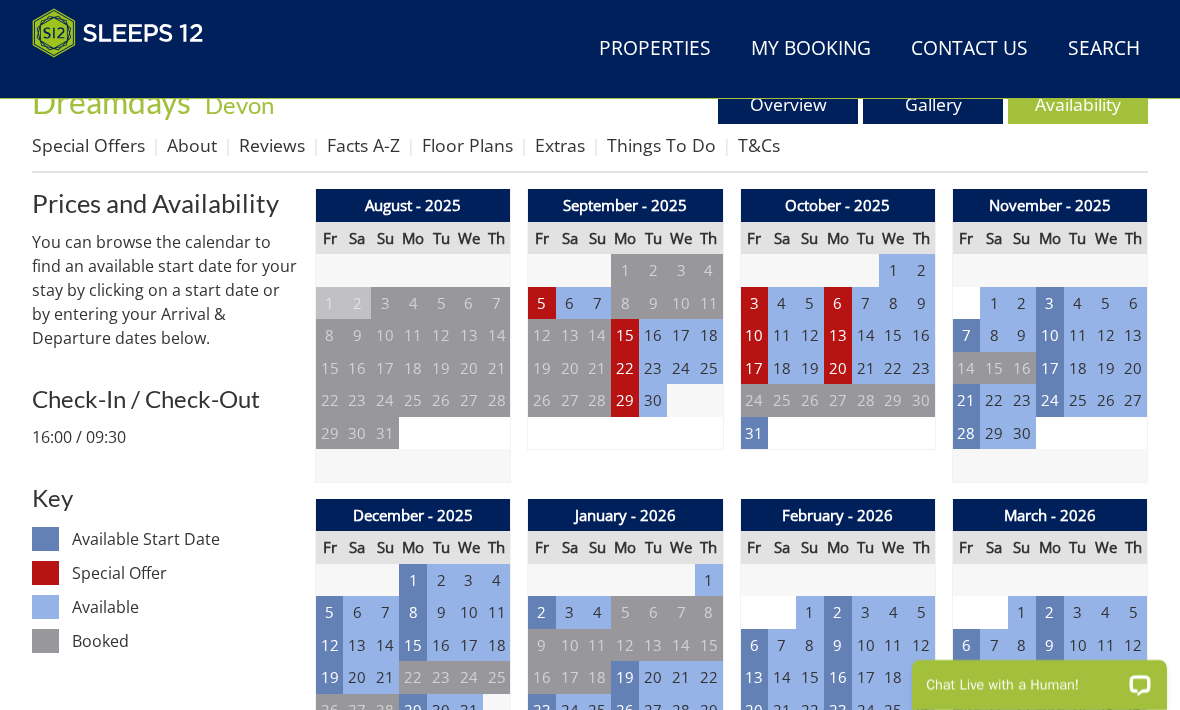 click at bounding box center (1049, 465) 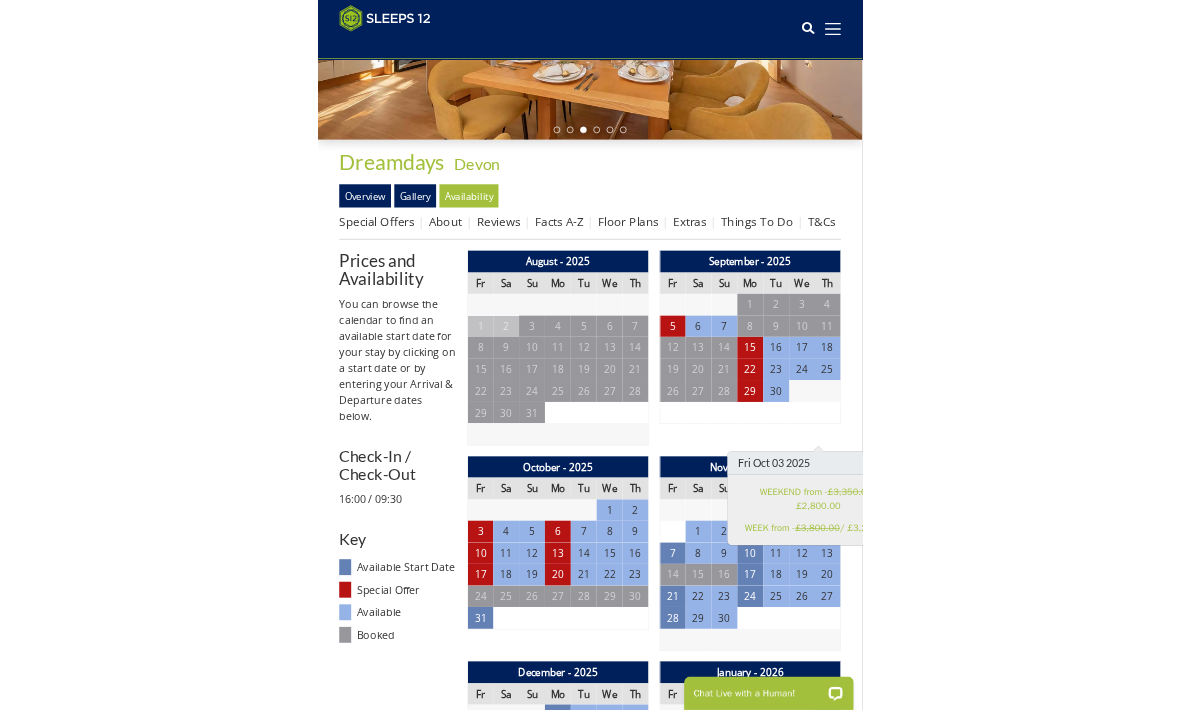 scroll, scrollTop: 736, scrollLeft: 0, axis: vertical 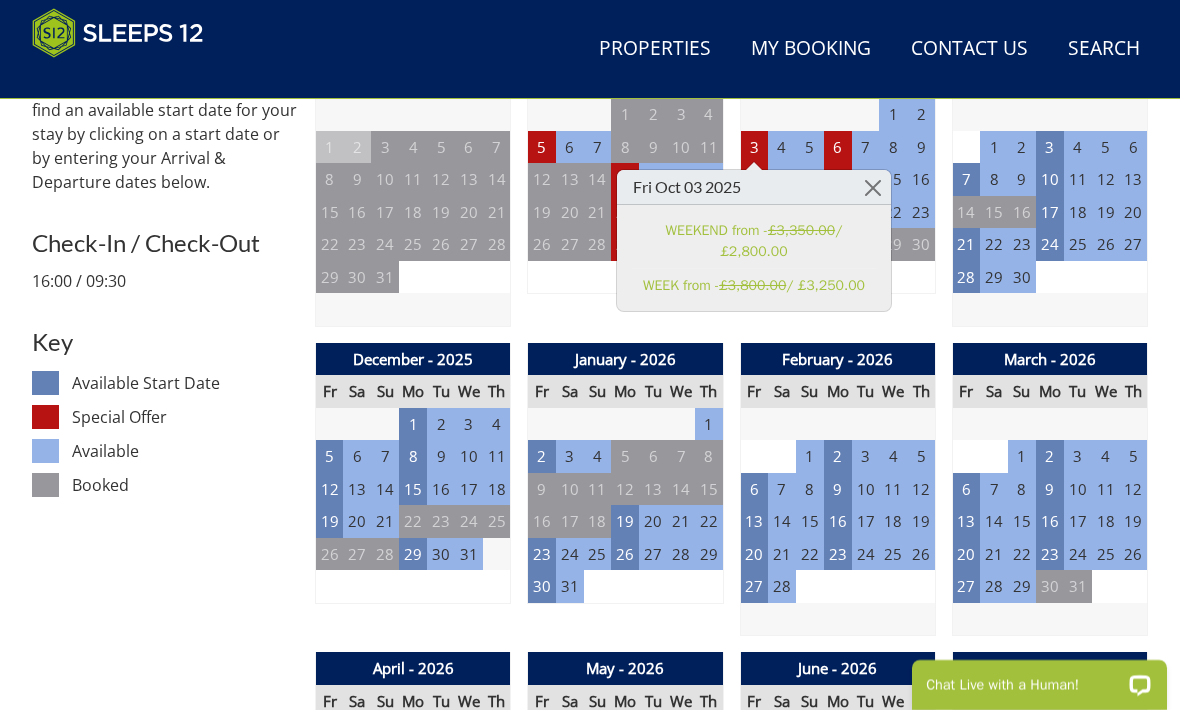 click on "August - 2025
Fr
Sa
Su
Mo
Tu
We
Th
25
26
27
28
29
30
31
1
2
3
4
5
6
7
8
9" at bounding box center (731, 1556) 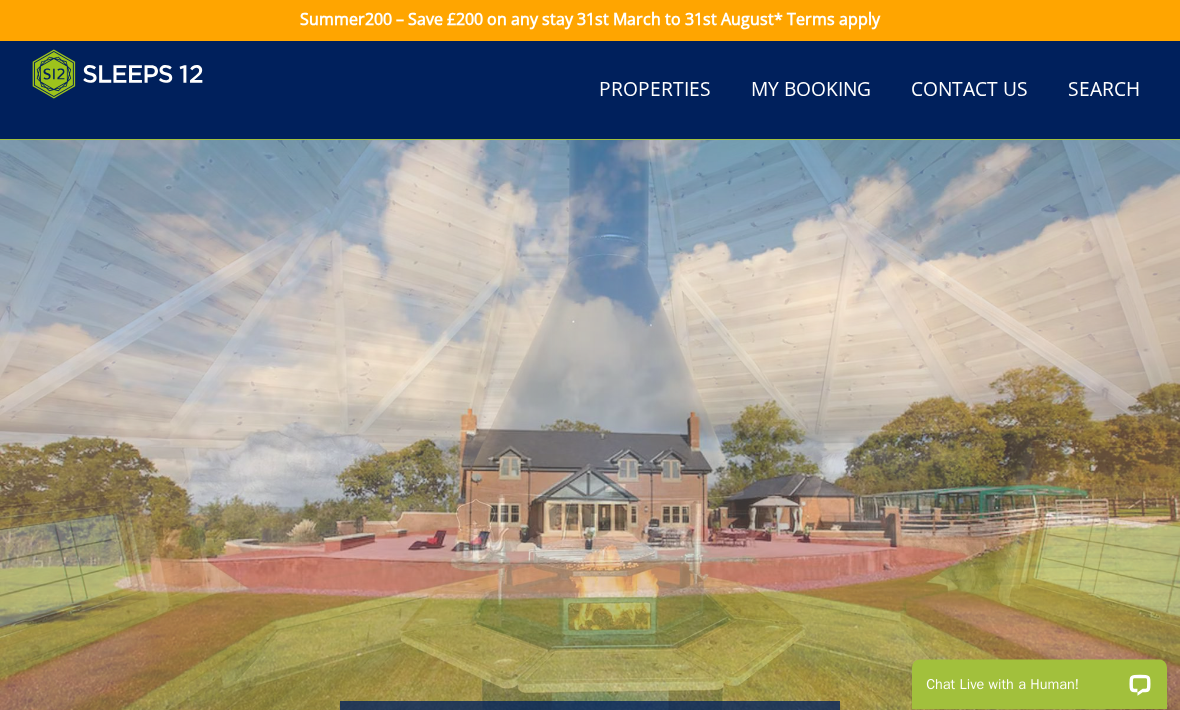 scroll, scrollTop: 0, scrollLeft: 0, axis: both 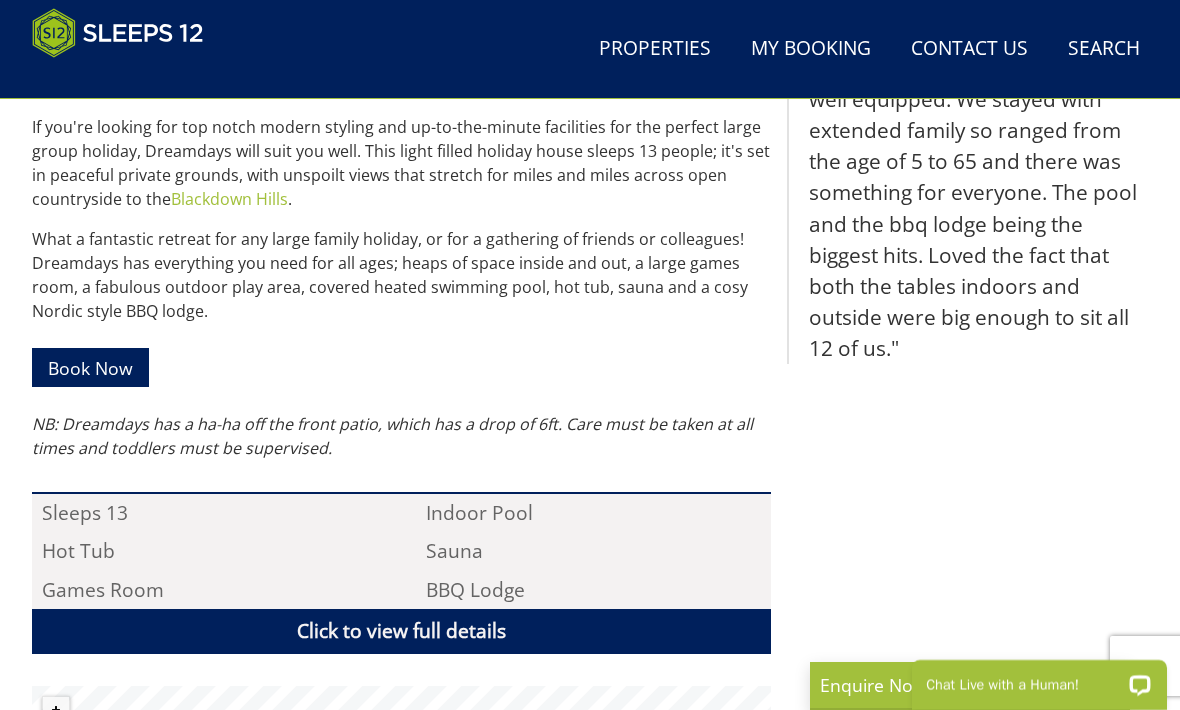 click on "Click to view full details" at bounding box center (401, 631) 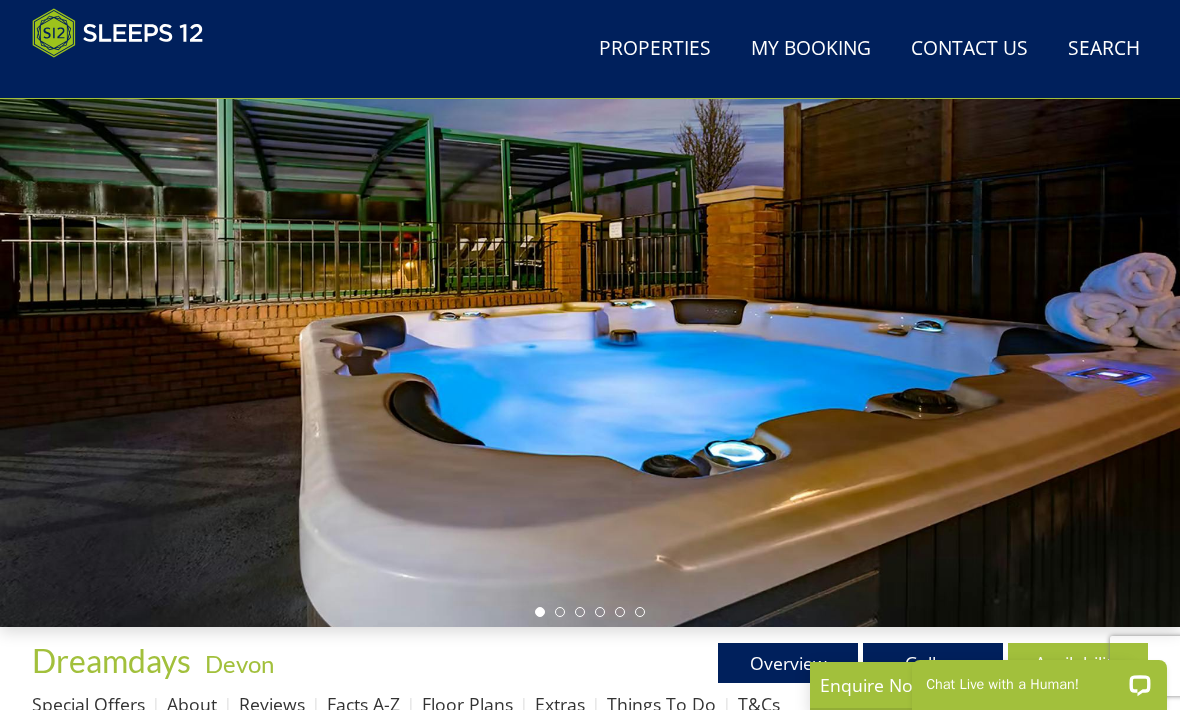 scroll, scrollTop: 165, scrollLeft: 0, axis: vertical 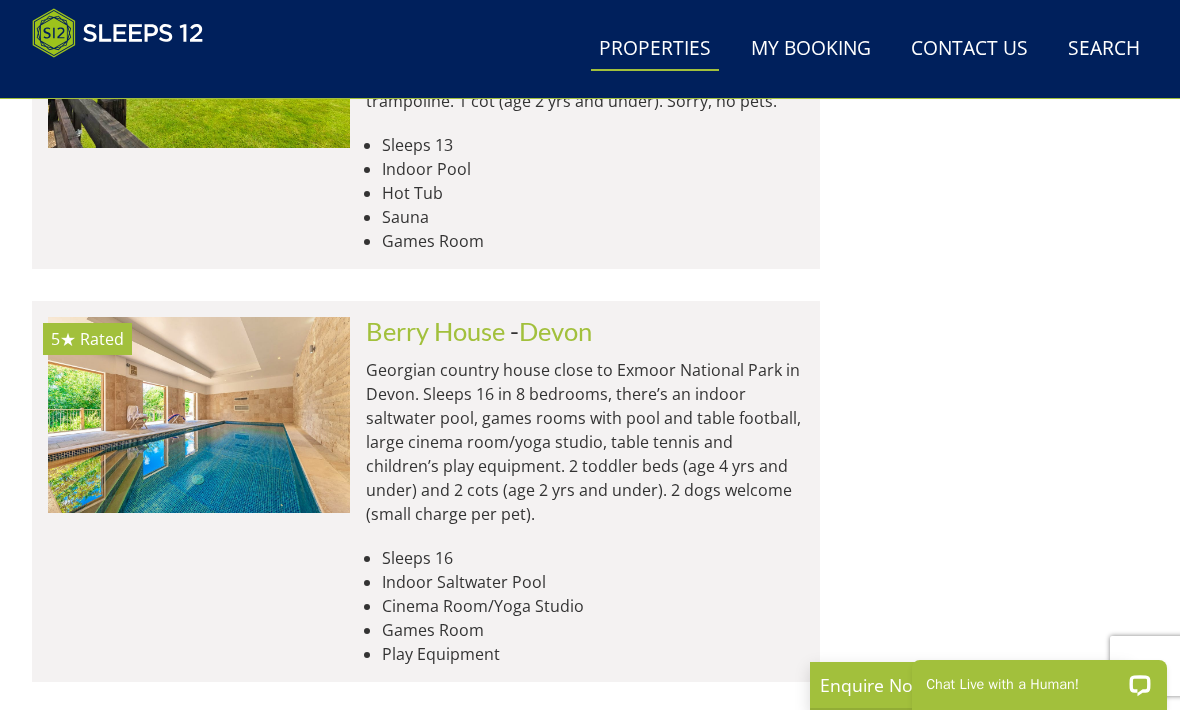 click at bounding box center [199, 414] 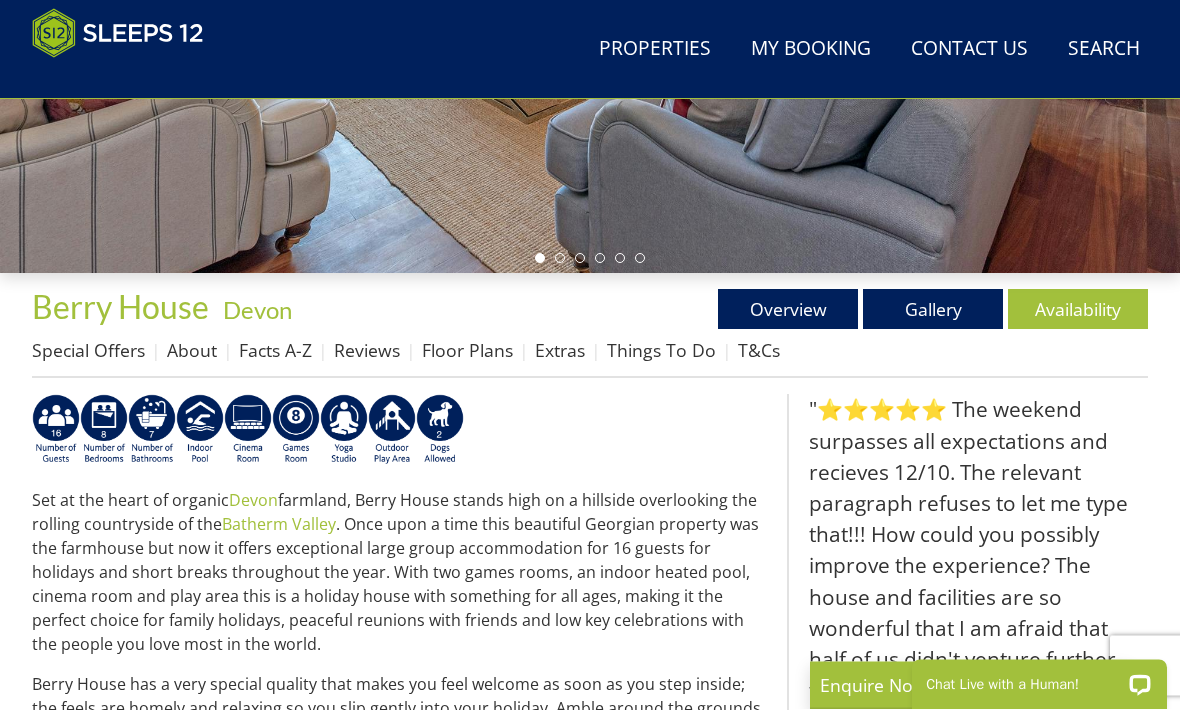 scroll, scrollTop: 531, scrollLeft: 0, axis: vertical 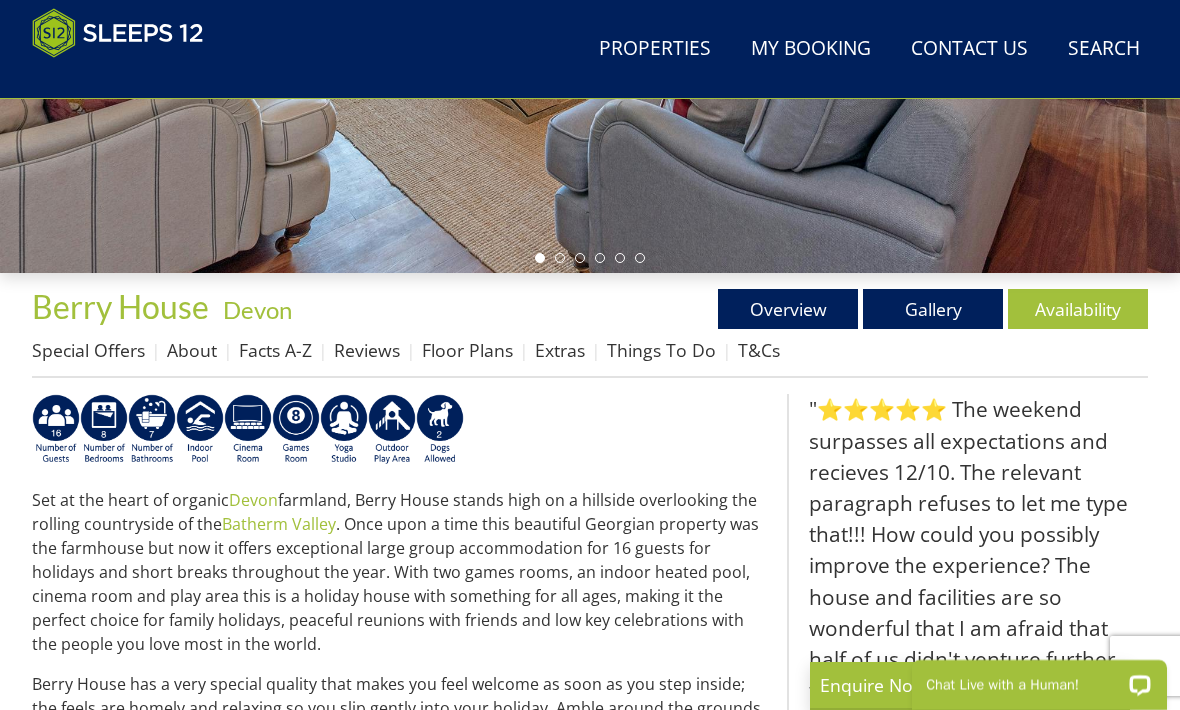 click on "Availability" at bounding box center [1078, 309] 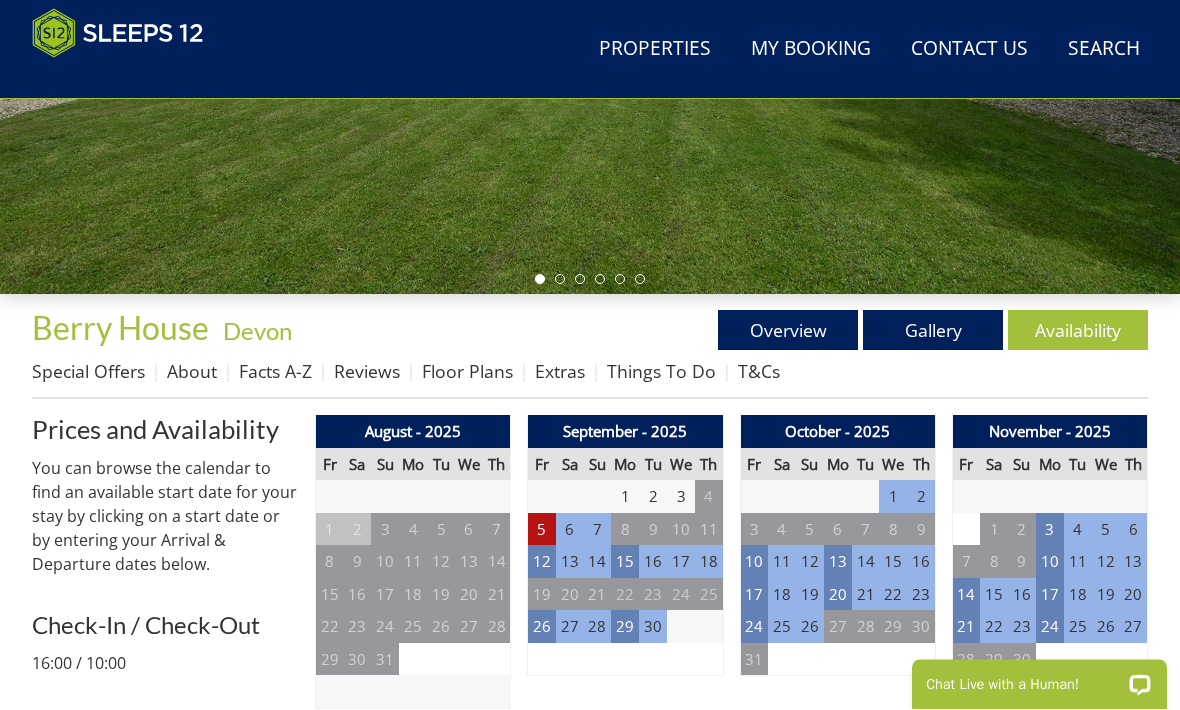 scroll, scrollTop: 511, scrollLeft: 0, axis: vertical 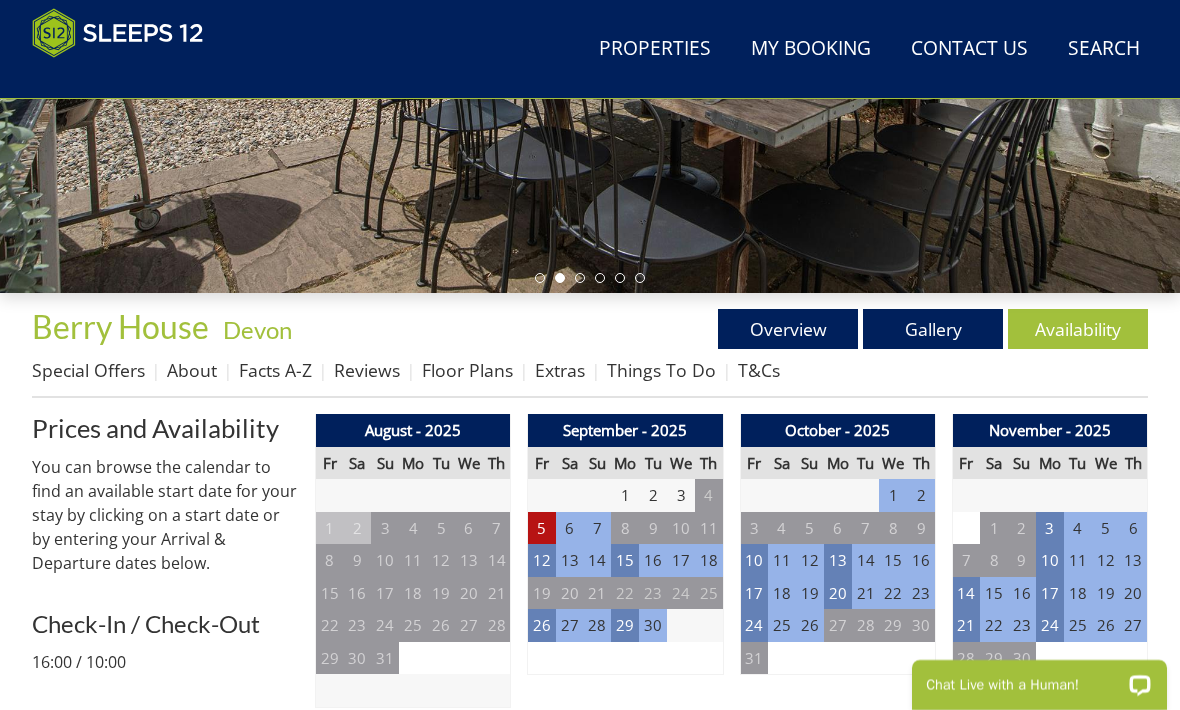 click on "5" at bounding box center (542, 528) 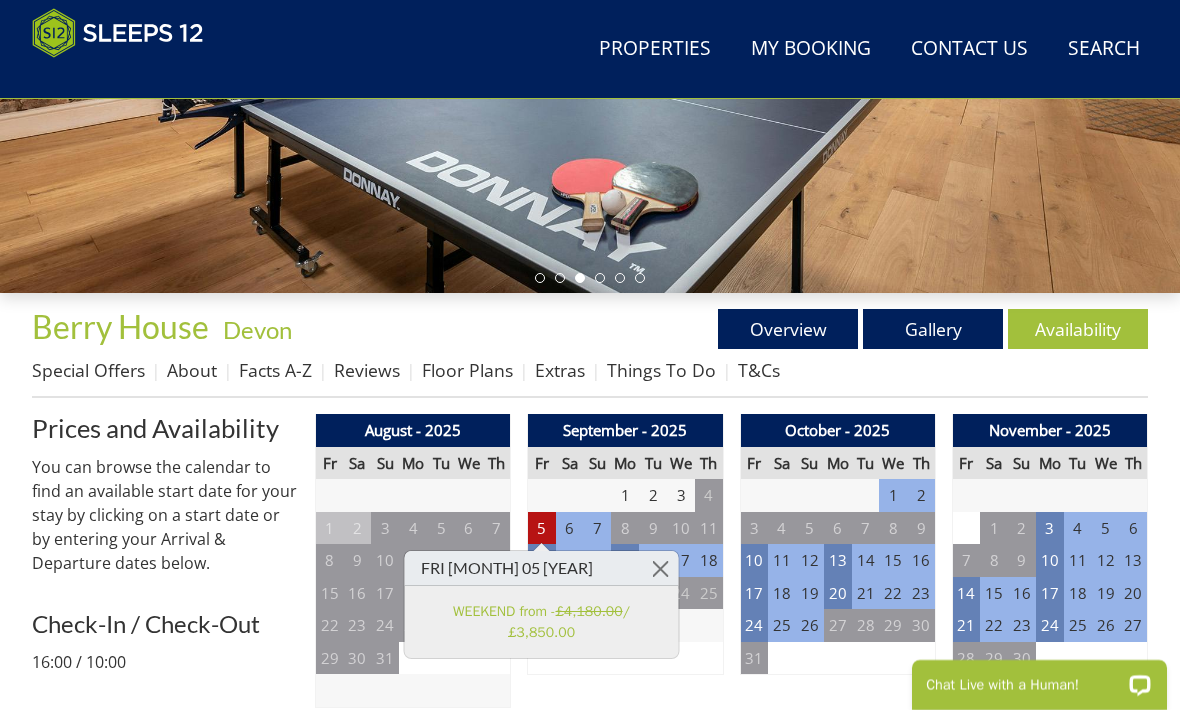 click at bounding box center (590, -38) 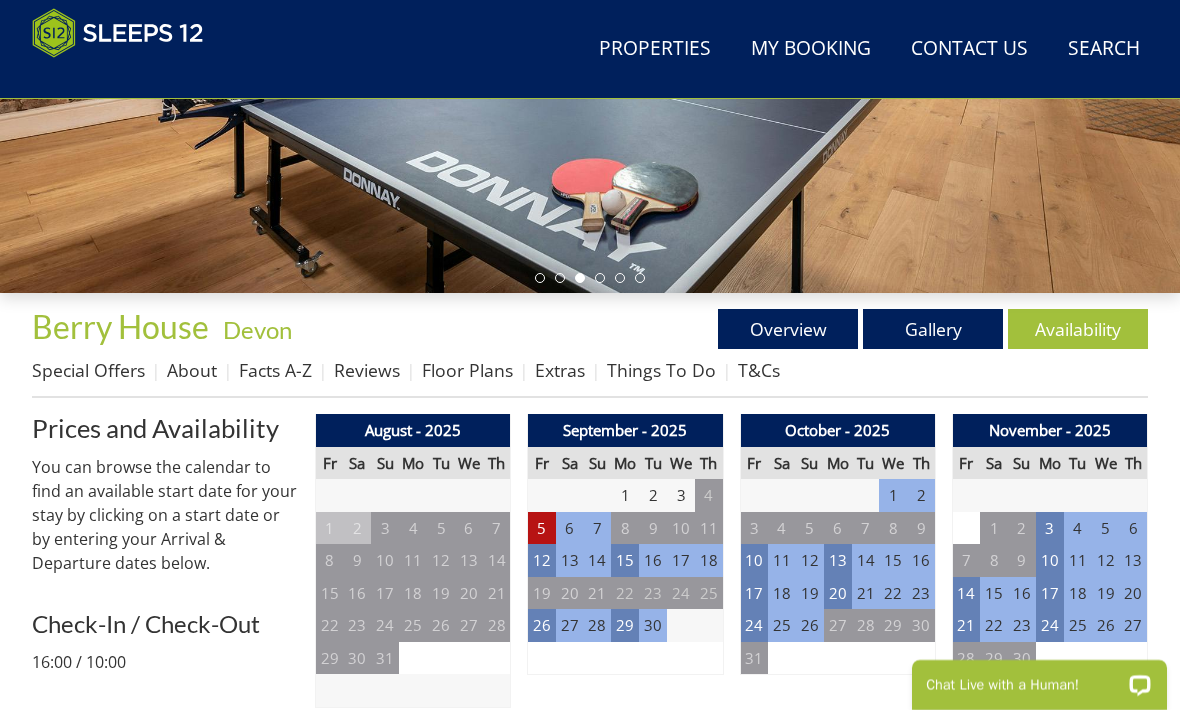 click on "10" at bounding box center (754, 560) 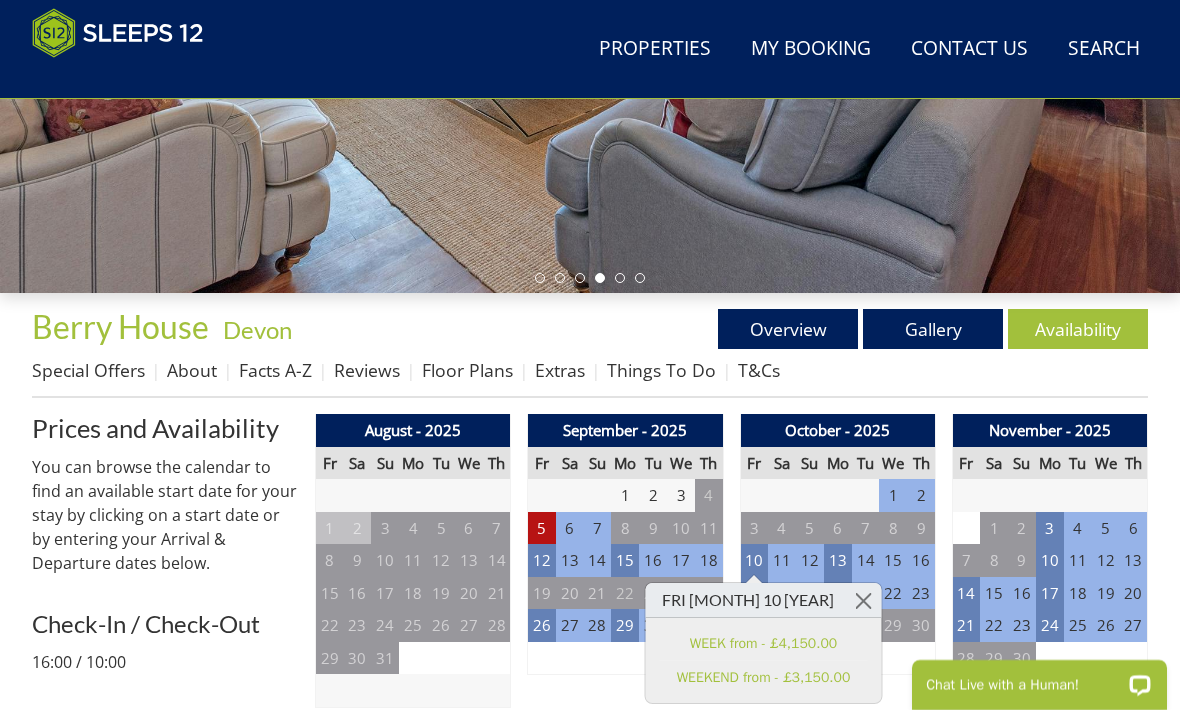 click at bounding box center [590, -38] 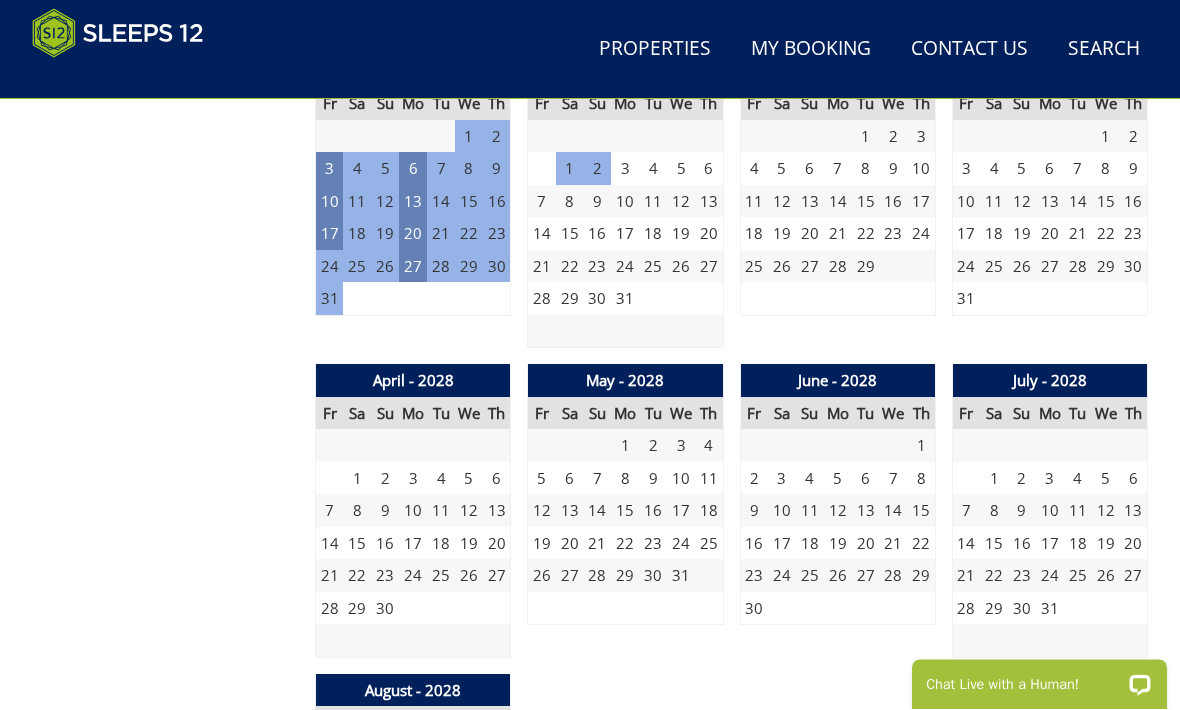 scroll, scrollTop: 3037, scrollLeft: 0, axis: vertical 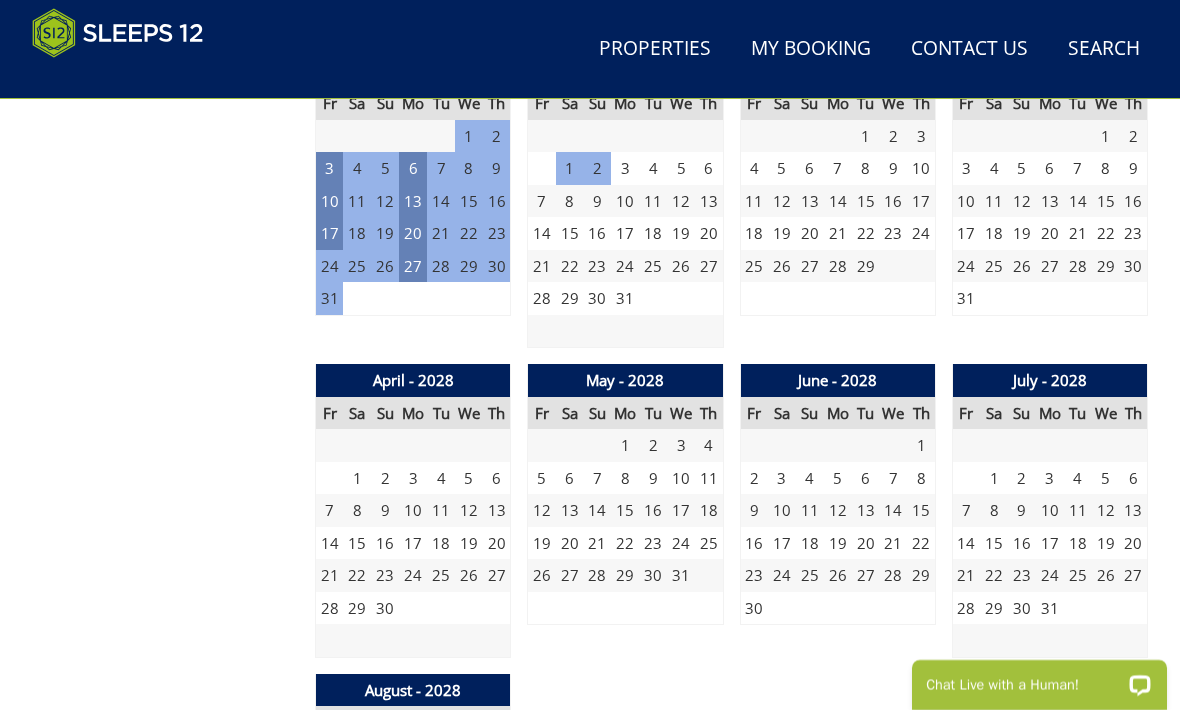 click on "1" at bounding box center [994, 478] 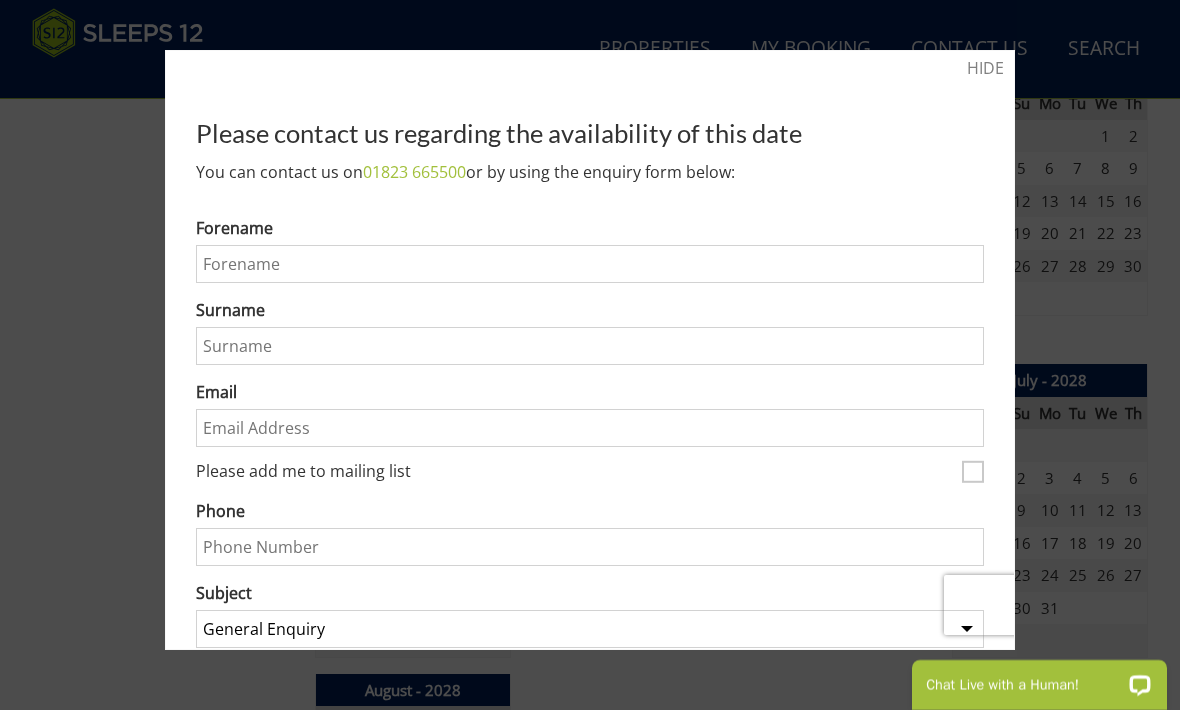 click on "HIDE" at bounding box center [985, 68] 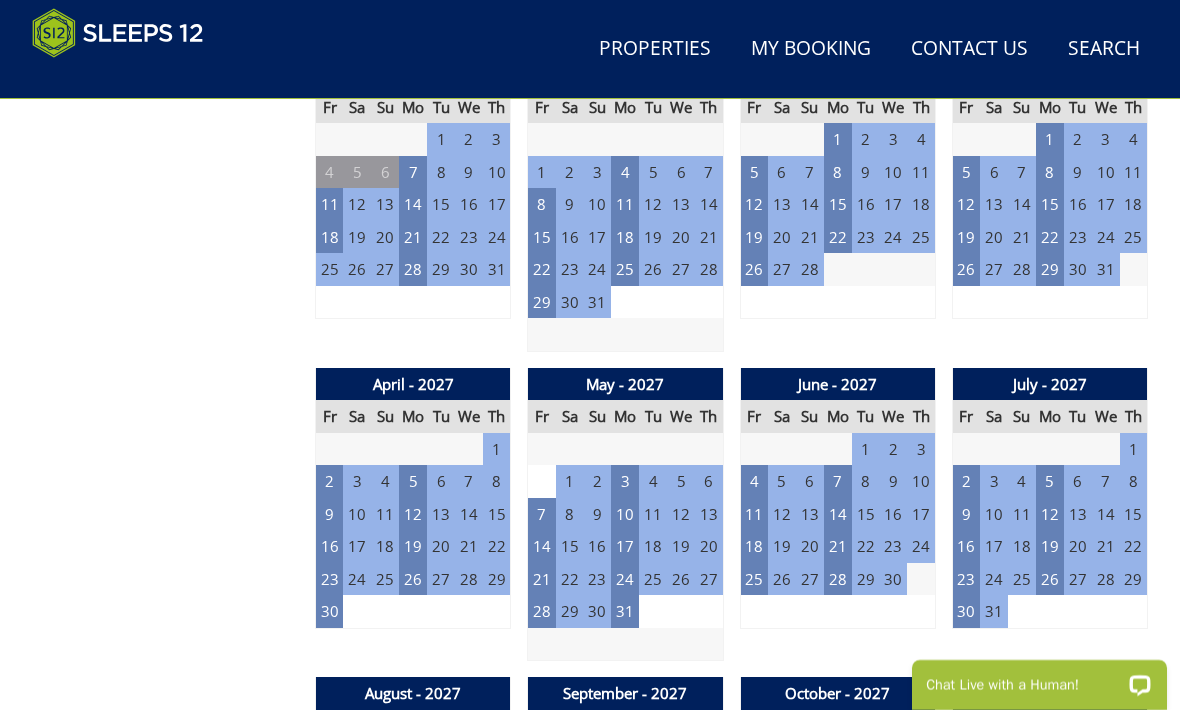 scroll, scrollTop: 2111, scrollLeft: 0, axis: vertical 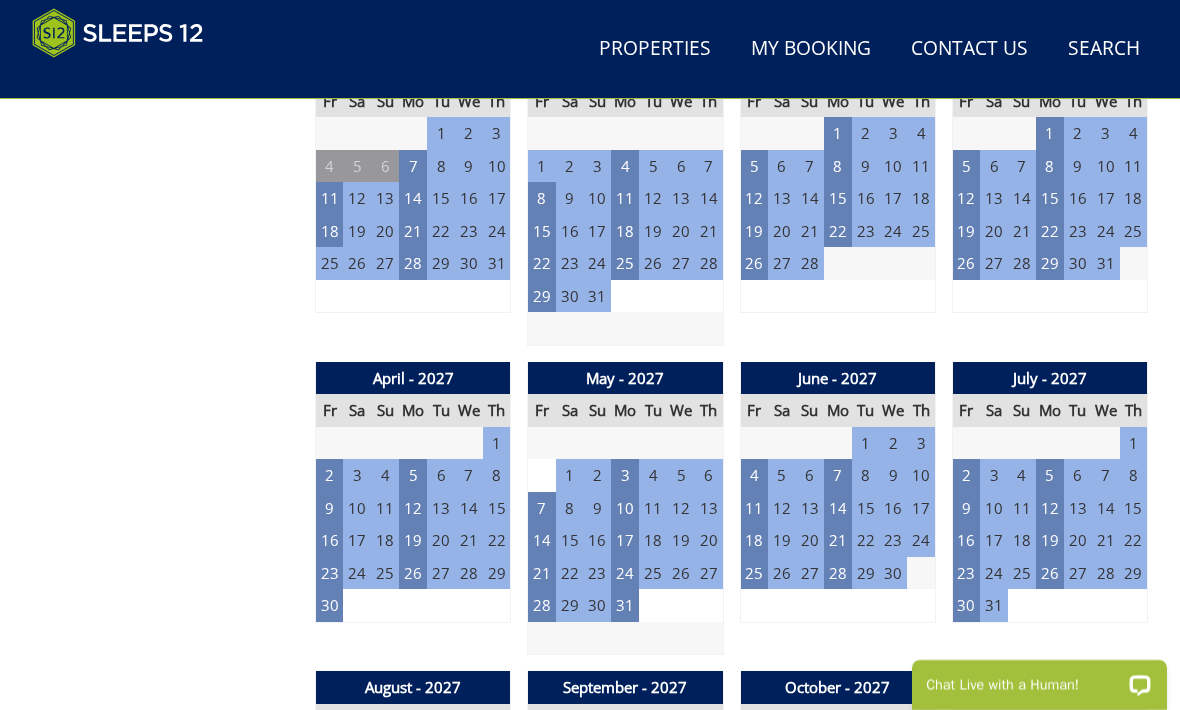 click on "5" at bounding box center [1050, 475] 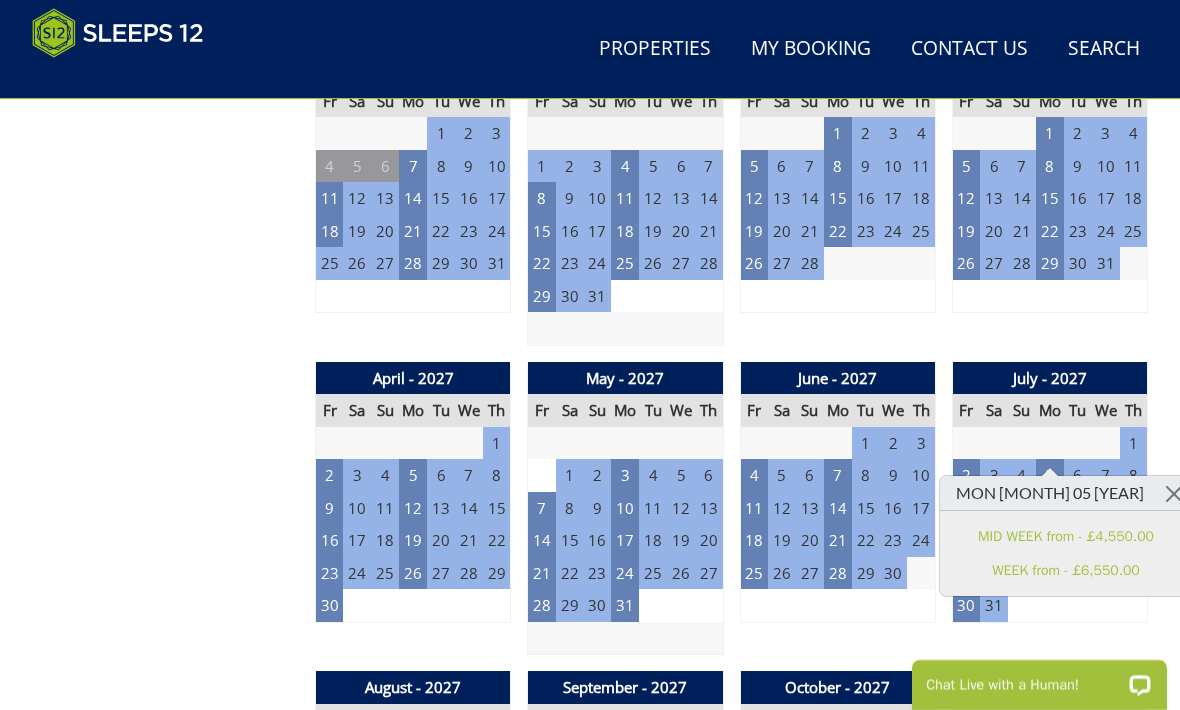 click on "[MONTH] - [YEAR]
FR
SA
SU
MO
TU
WE
TH
26
27
28
1
2
3
4
5
6
7
8
9
10
11
12
13" at bounding box center [1050, 199] 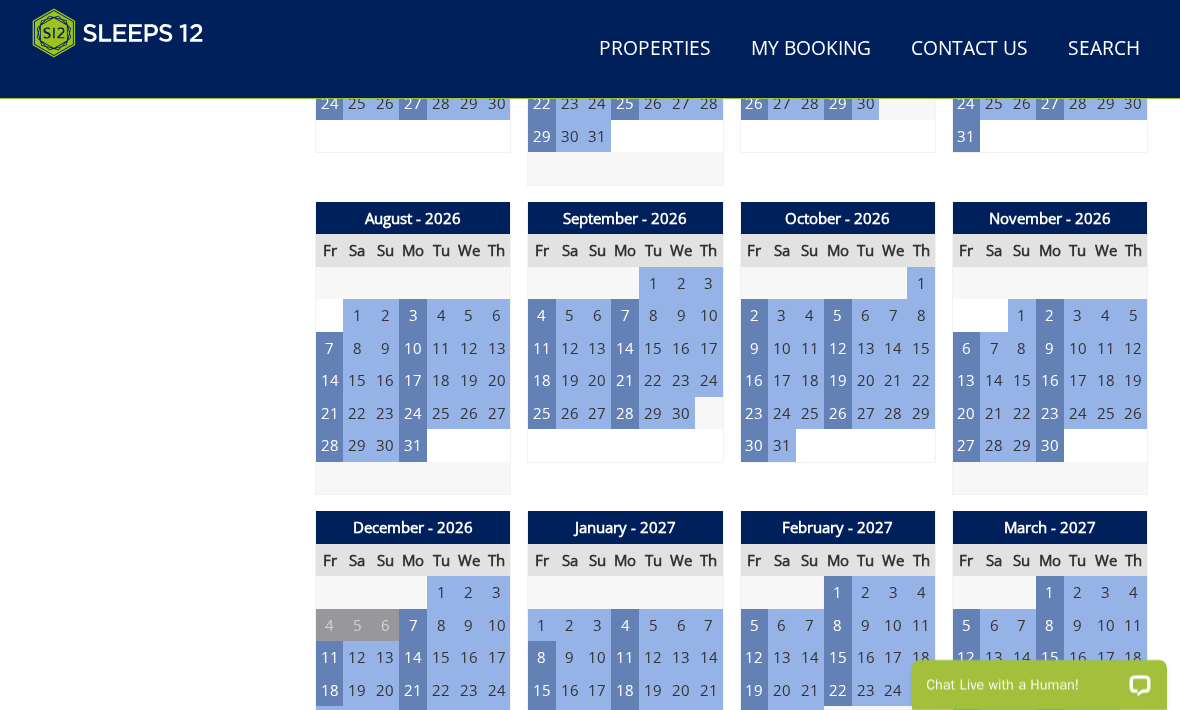 scroll, scrollTop: 1650, scrollLeft: 0, axis: vertical 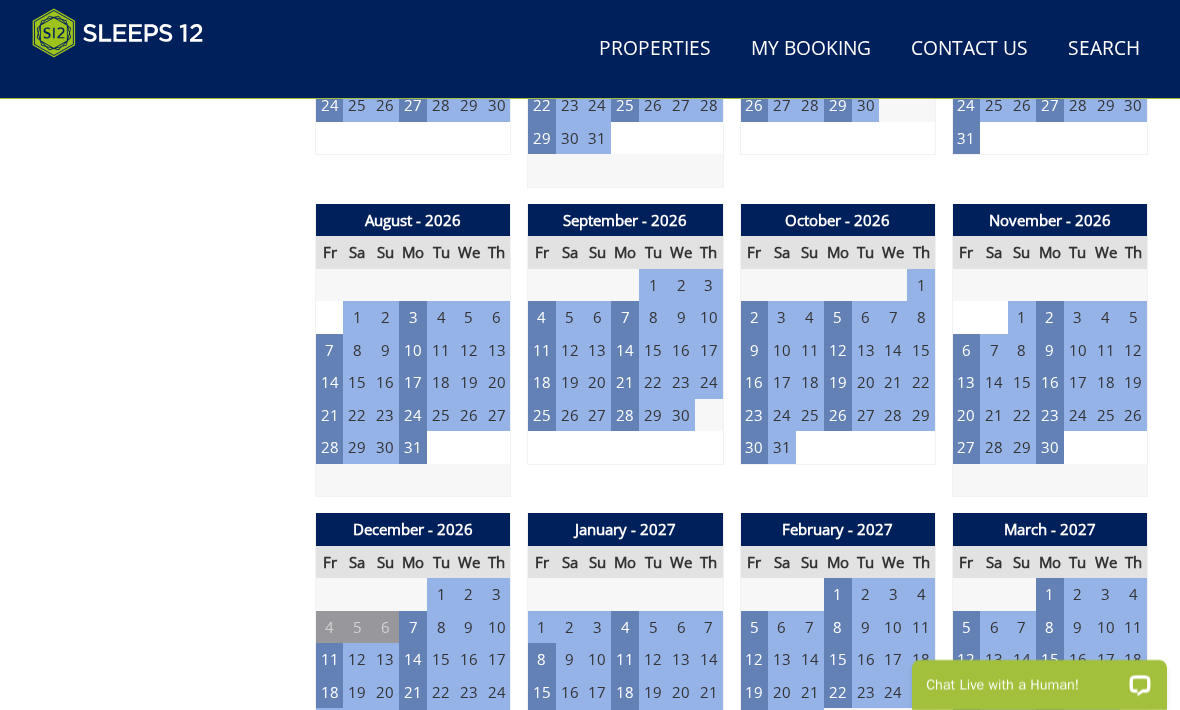 click on "2" at bounding box center [754, 317] 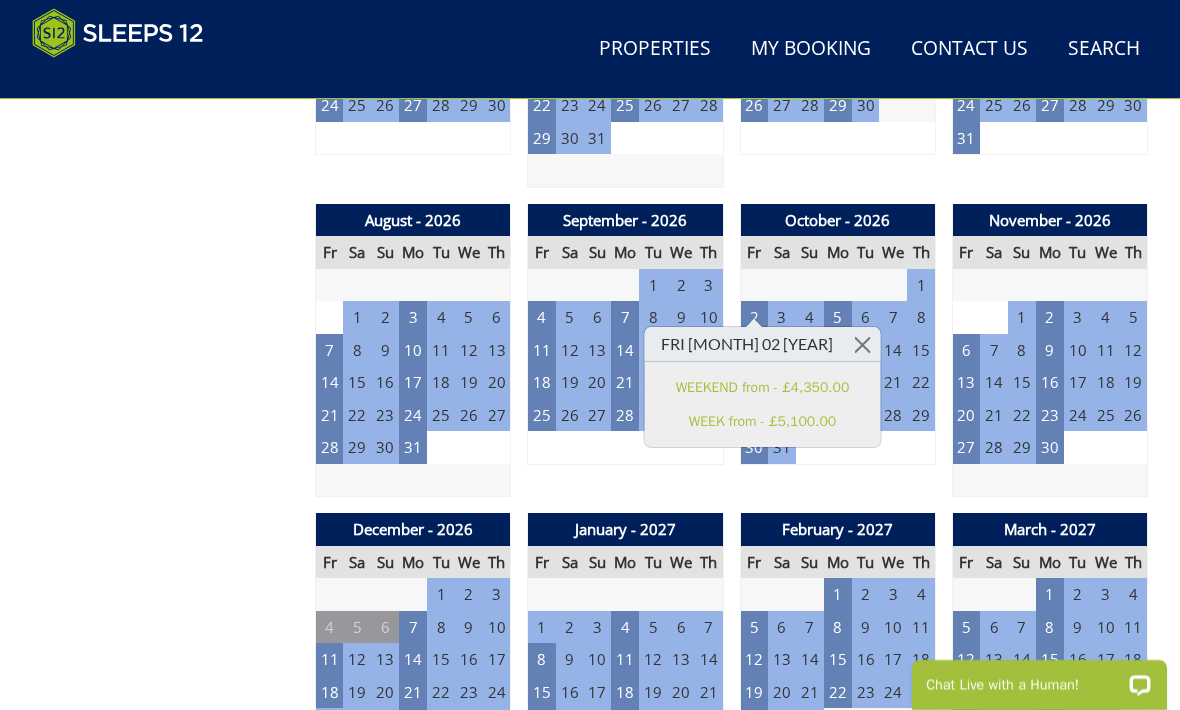 click on "[MONTH] - [YEAR]
FR
SA
SU
MO
TU
WE
TH
26
27
28
29
30
1
2
3
4
5
6
7
8
9
10
11" at bounding box center (1050, 41) 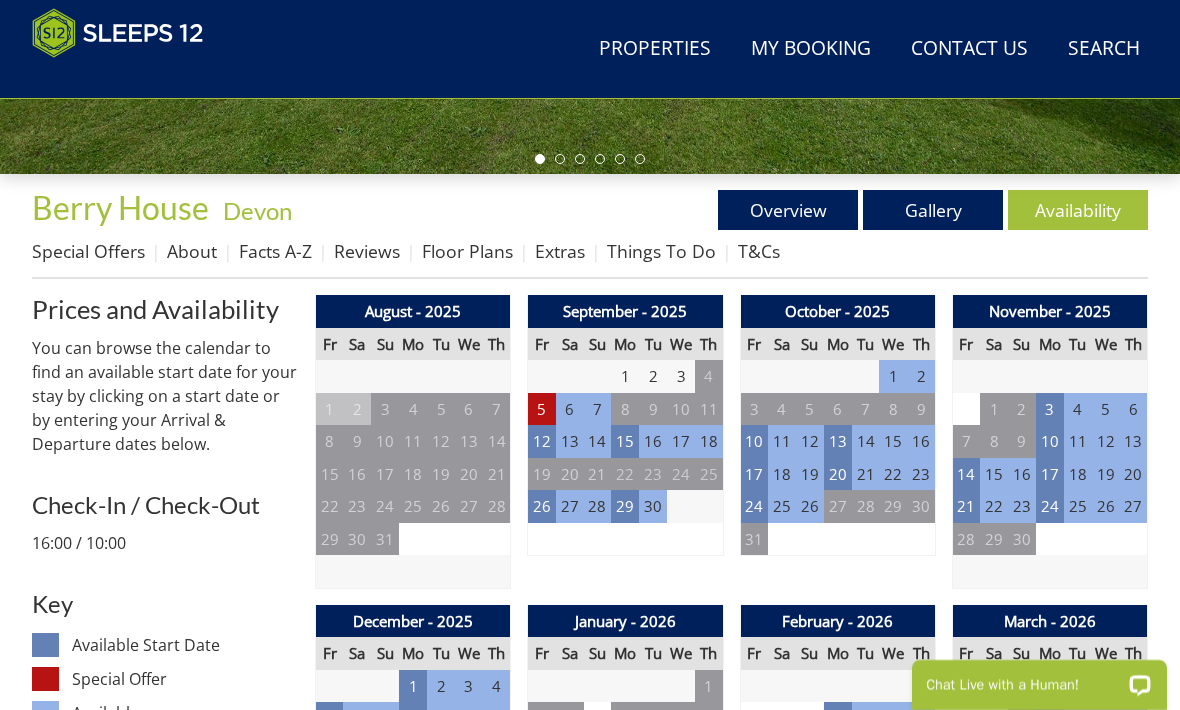 scroll, scrollTop: 629, scrollLeft: 0, axis: vertical 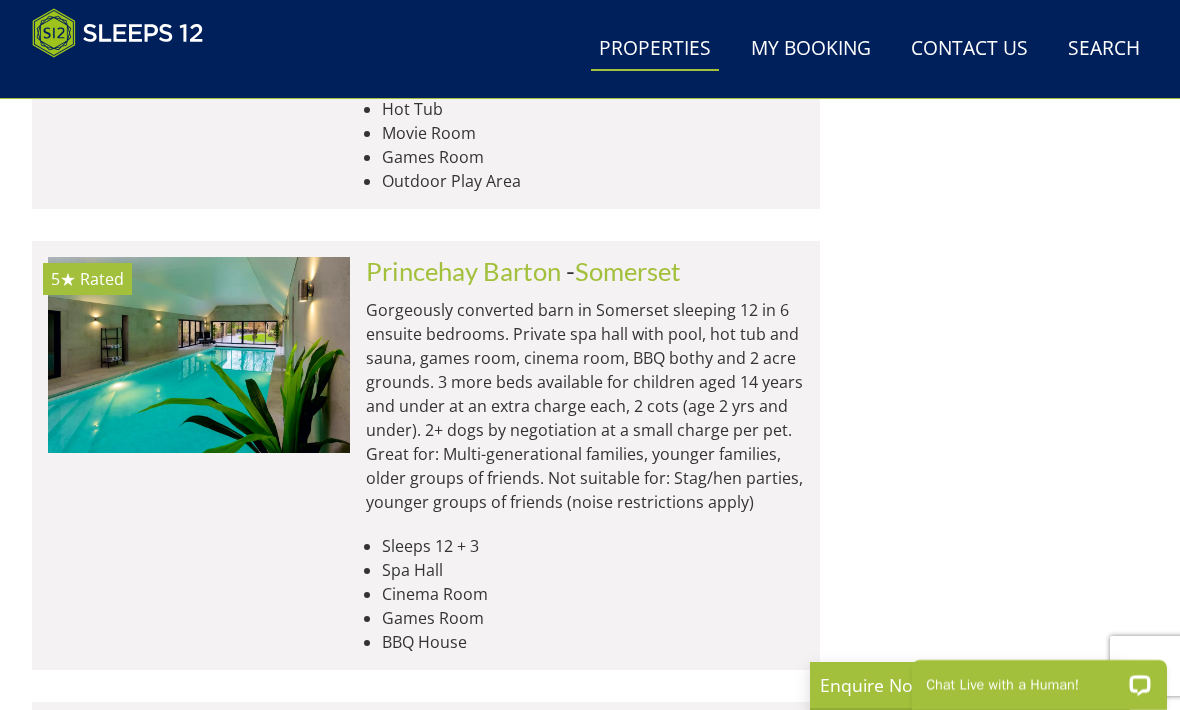 click at bounding box center (199, 354) 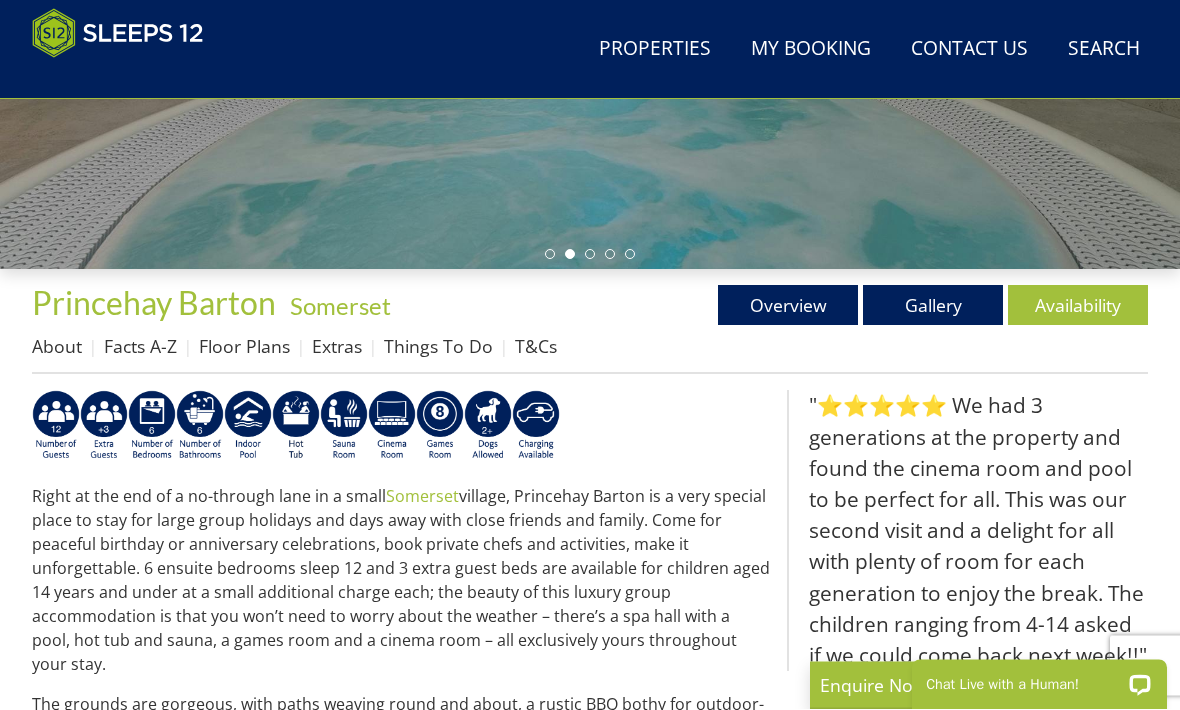 scroll, scrollTop: 535, scrollLeft: 0, axis: vertical 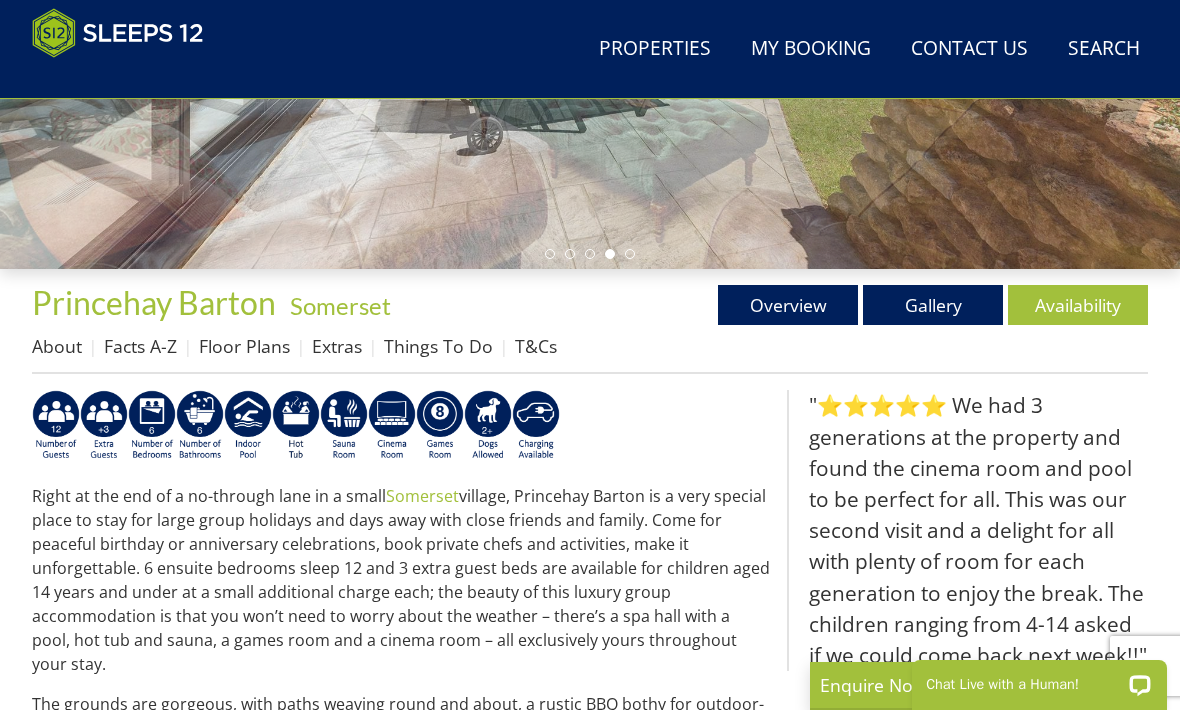click on "Availability" at bounding box center (1078, 305) 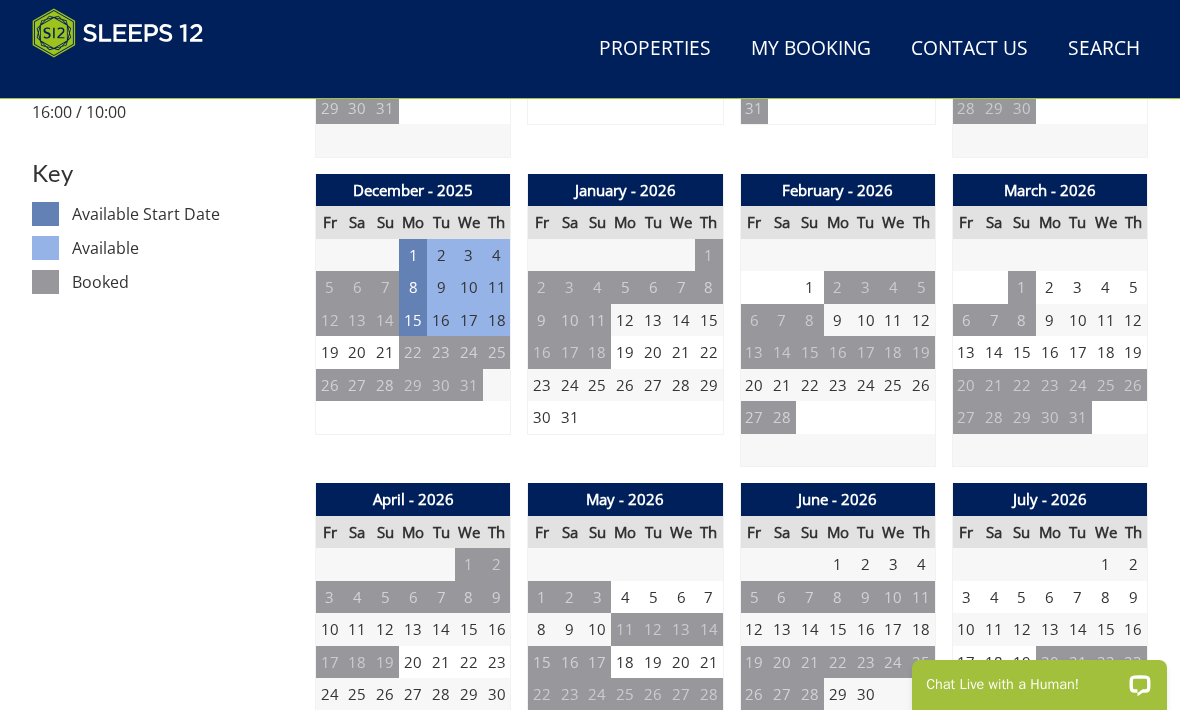 scroll, scrollTop: 1060, scrollLeft: 0, axis: vertical 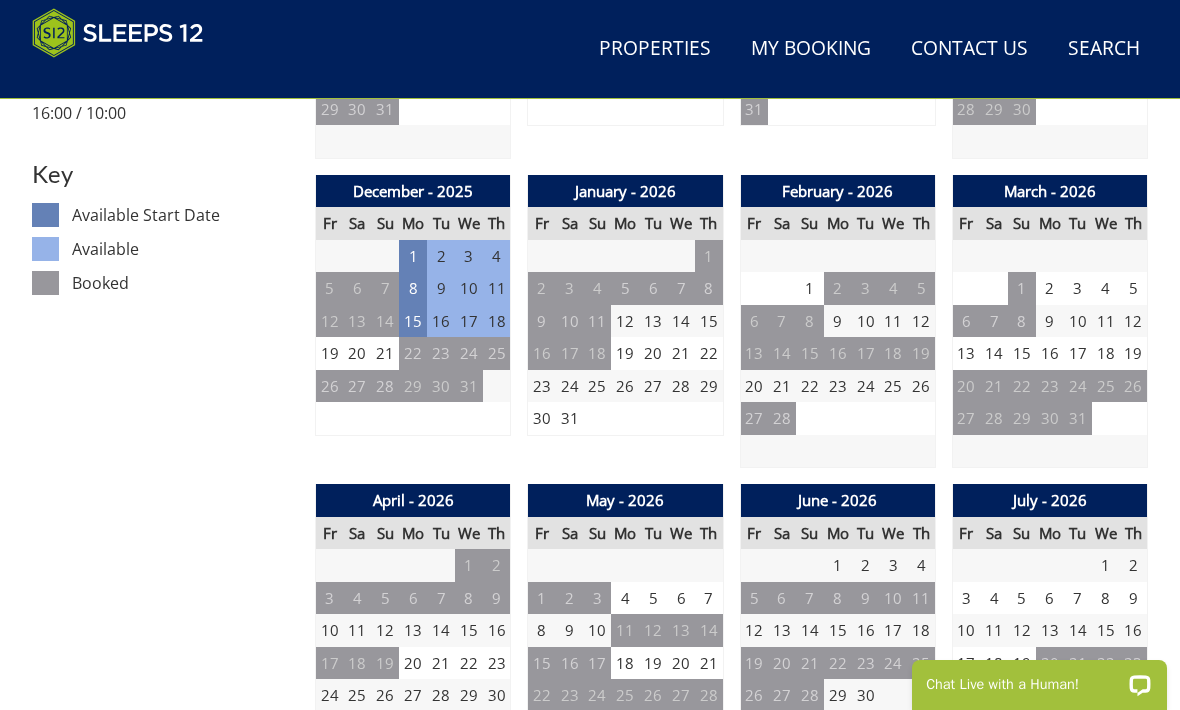 click on "3" at bounding box center (966, 598) 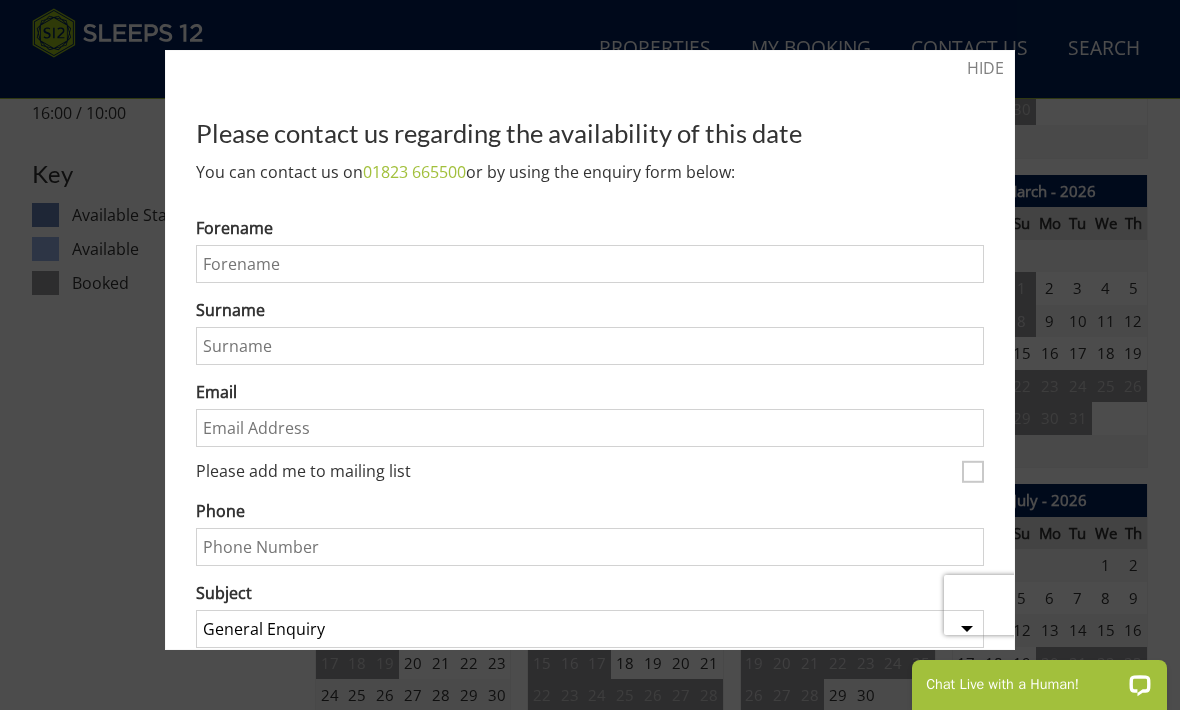click on "HIDE" at bounding box center [985, 68] 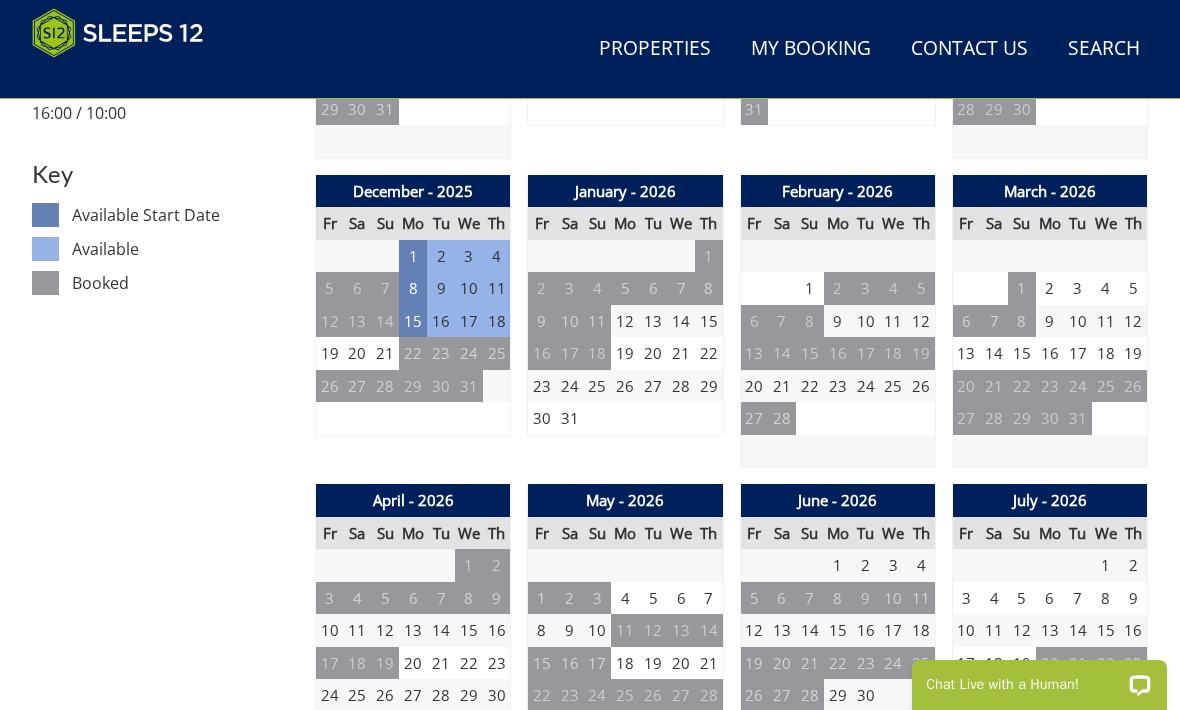 click on "1" at bounding box center (413, 256) 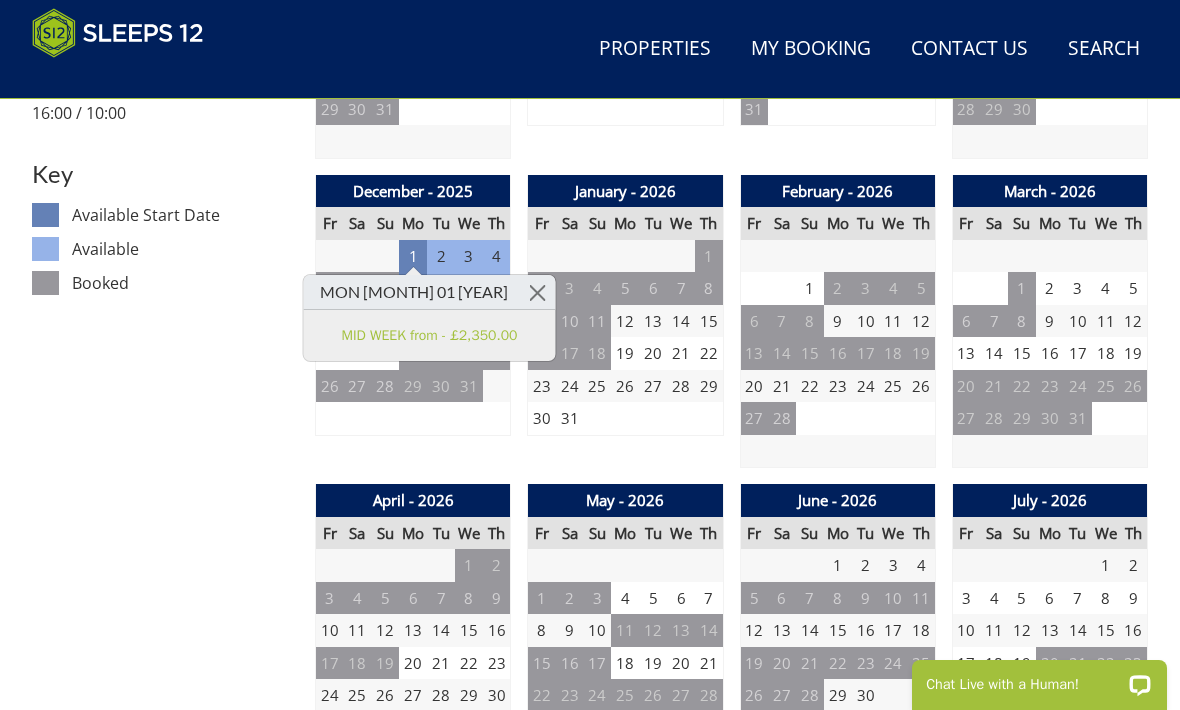 click on "Search
Menu
Properties
My Booking
Contact Us  01823 665500
Search  Check Availability" at bounding box center [590, 49] 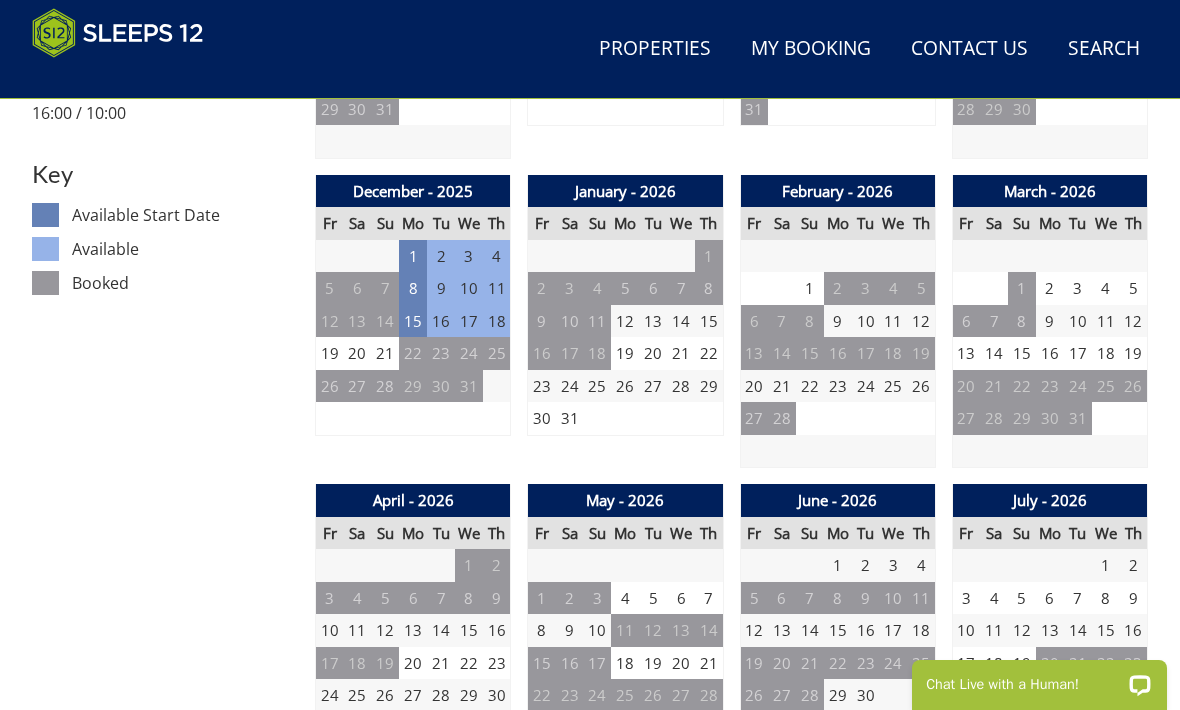 scroll, scrollTop: 1126, scrollLeft: 0, axis: vertical 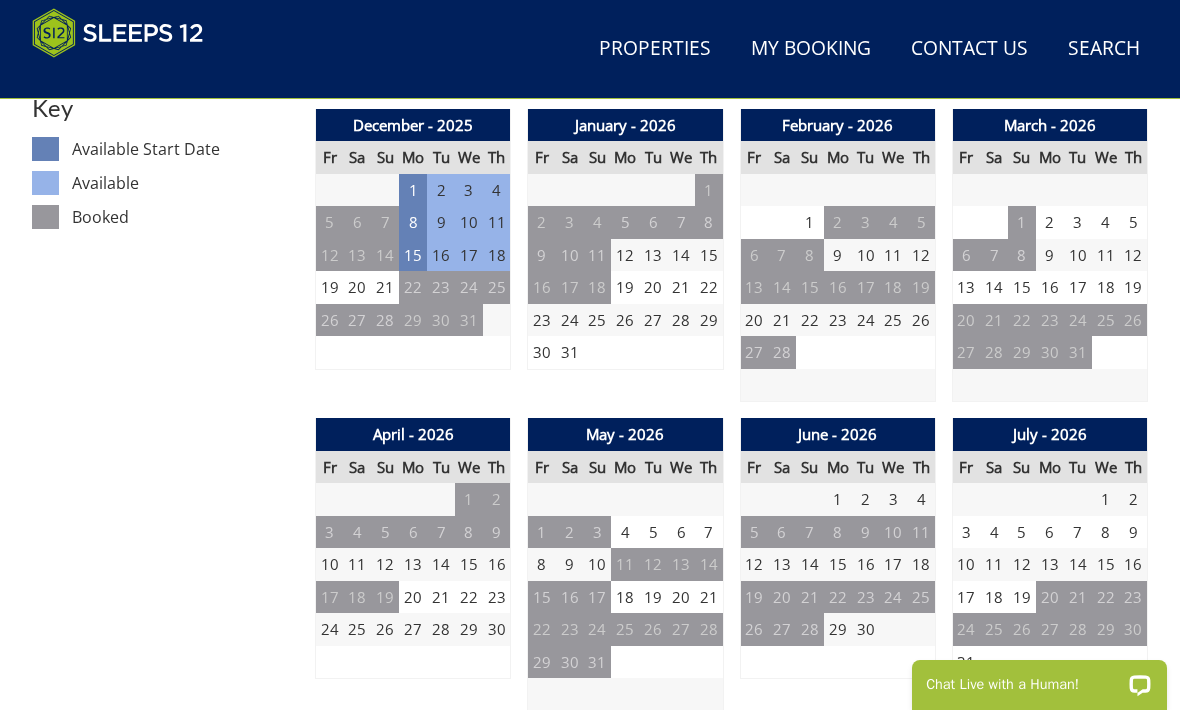 click on "1" at bounding box center [413, 190] 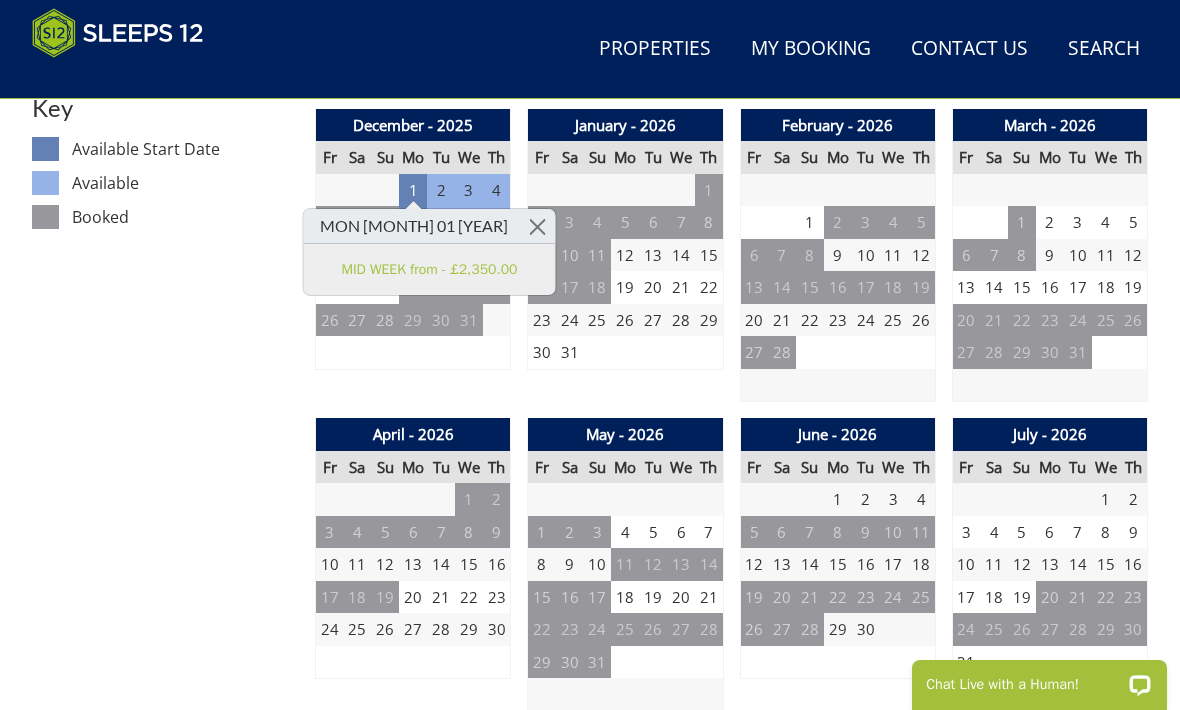 click on "Properties
[LOCATION]
-  [LOCATION]
Overview
Gallery
Availability
About
Facts A-Z
Floor Plans
Extras
Things To Do
T&Cs
Prices and Availability
You can browse the calendar to find an available start date for your stay by clicking on a start date or by entering your Arrival & Departure dates below.
Search for a Stay
Search
Check-In / Check-Out
16:00 / 10:00
Key
Available Start Date
Available
Booked
FR" at bounding box center (590, 1262) 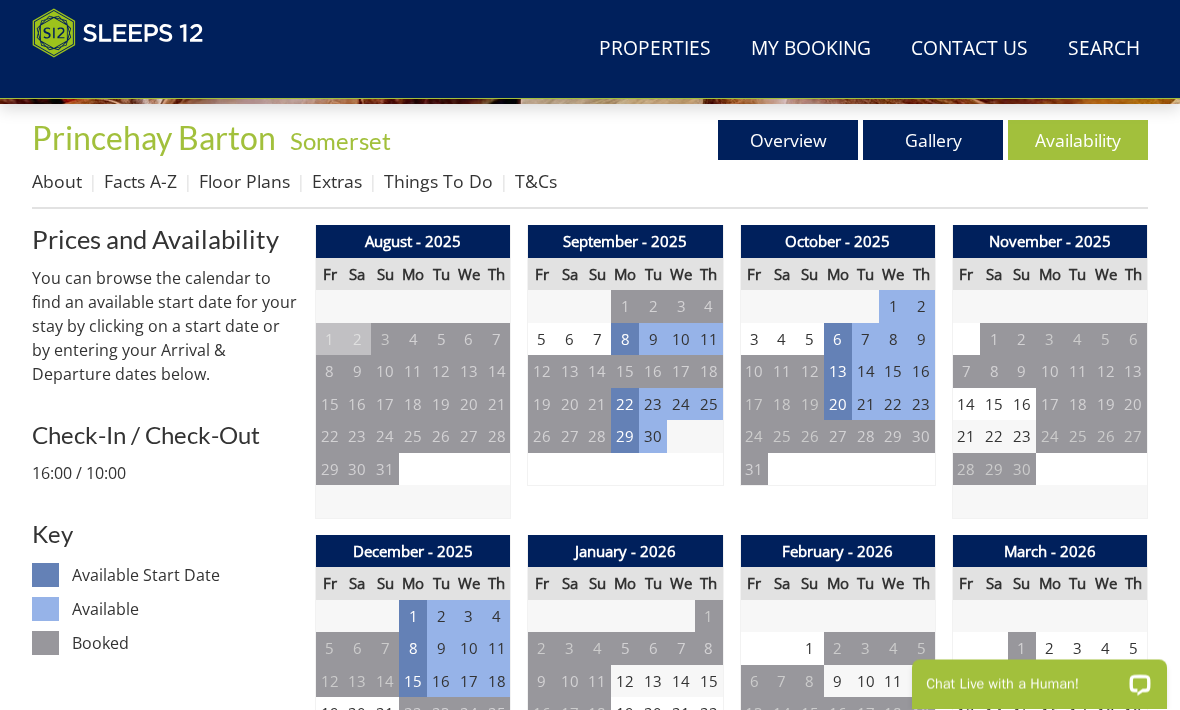 scroll, scrollTop: 700, scrollLeft: 0, axis: vertical 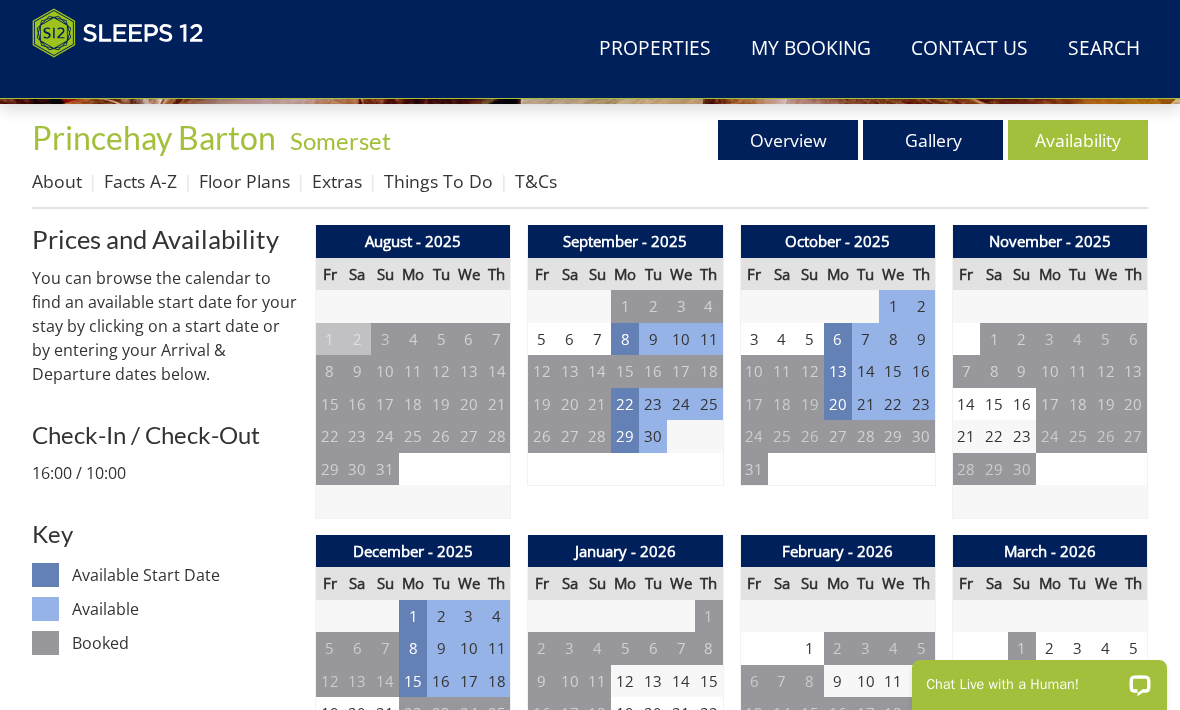 click on "8" at bounding box center [625, 339] 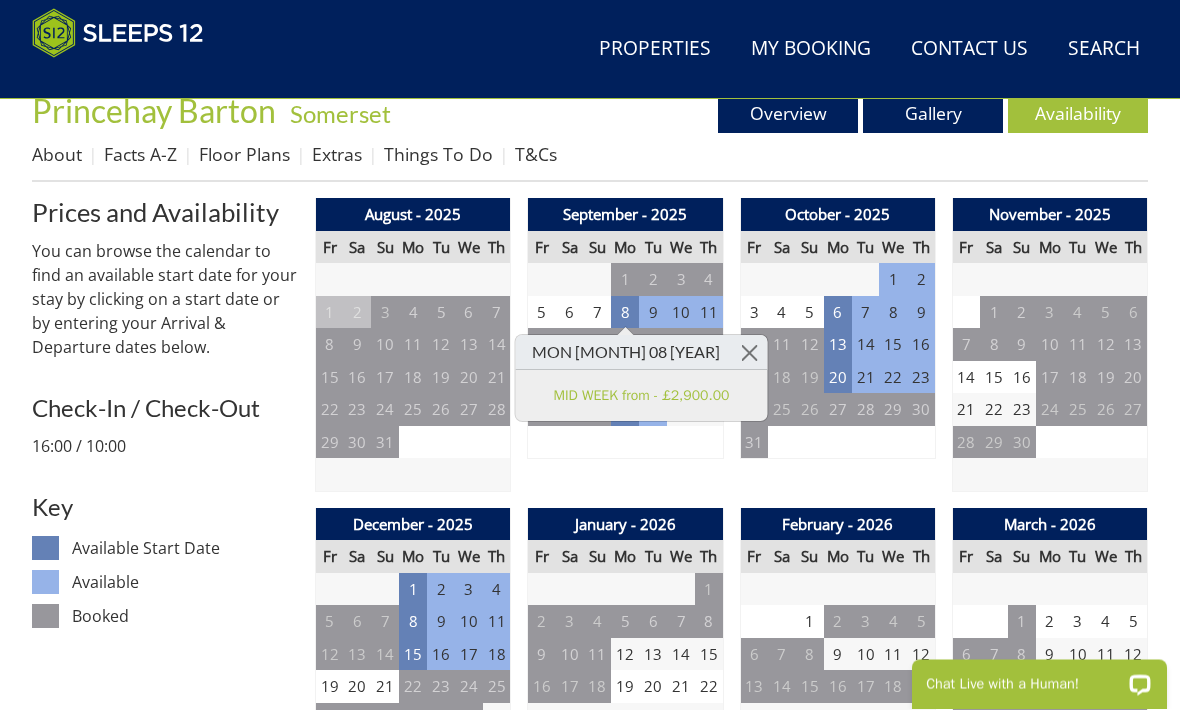 scroll, scrollTop: 727, scrollLeft: 0, axis: vertical 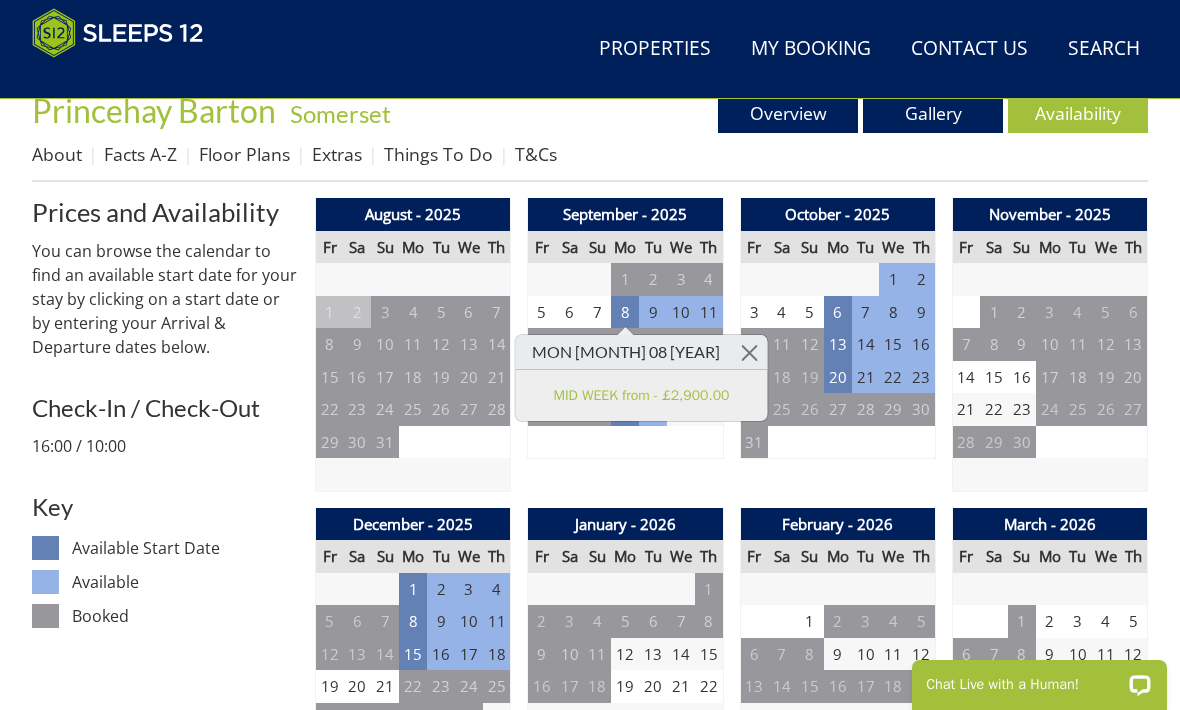 click on "Gallery" at bounding box center [933, 113] 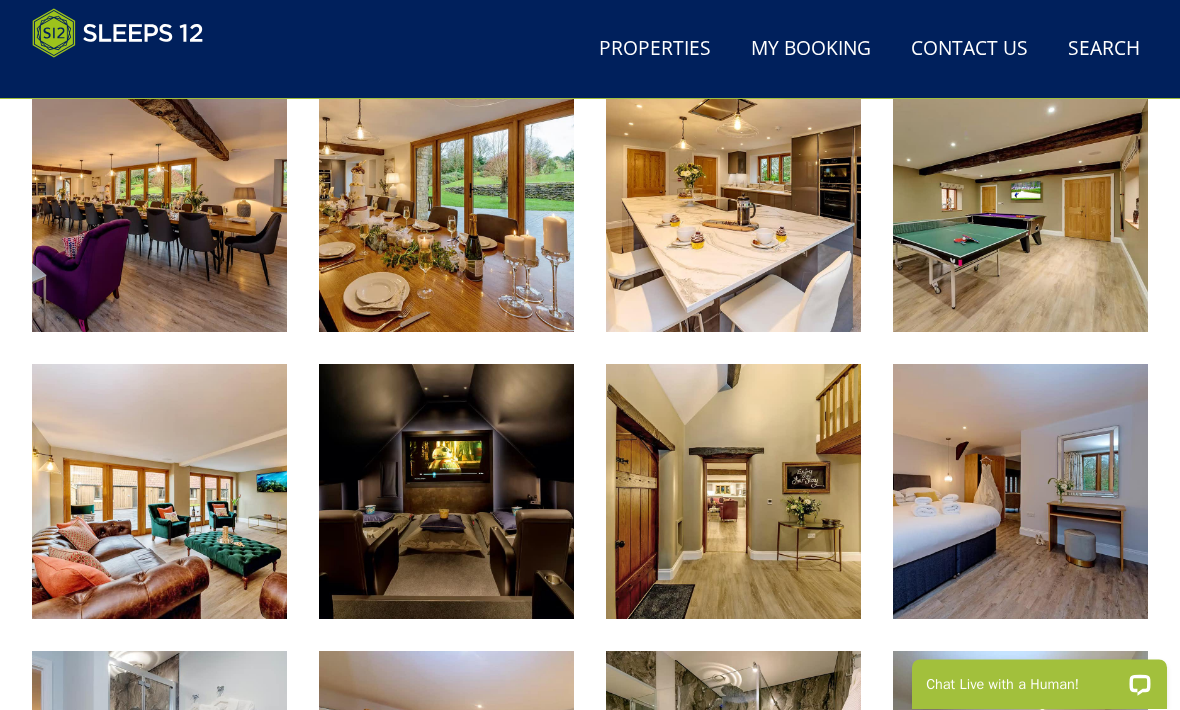 scroll, scrollTop: 1423, scrollLeft: 0, axis: vertical 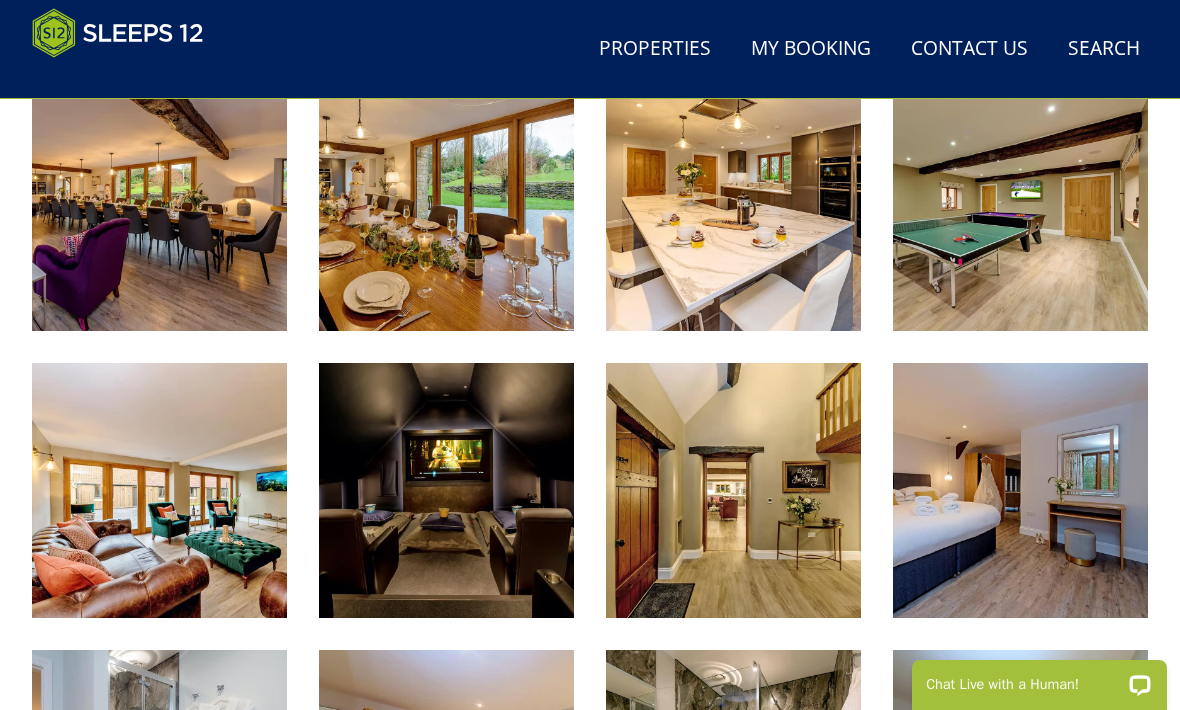 click at bounding box center [446, 490] 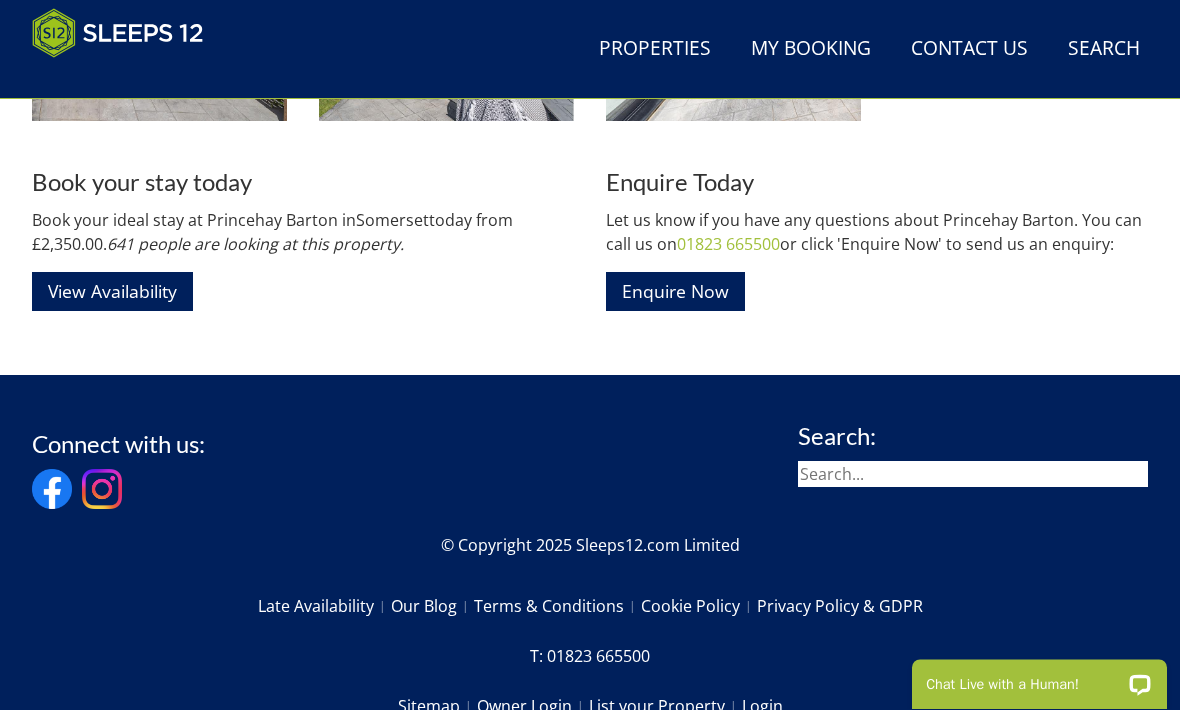 scroll, scrollTop: 3118, scrollLeft: 0, axis: vertical 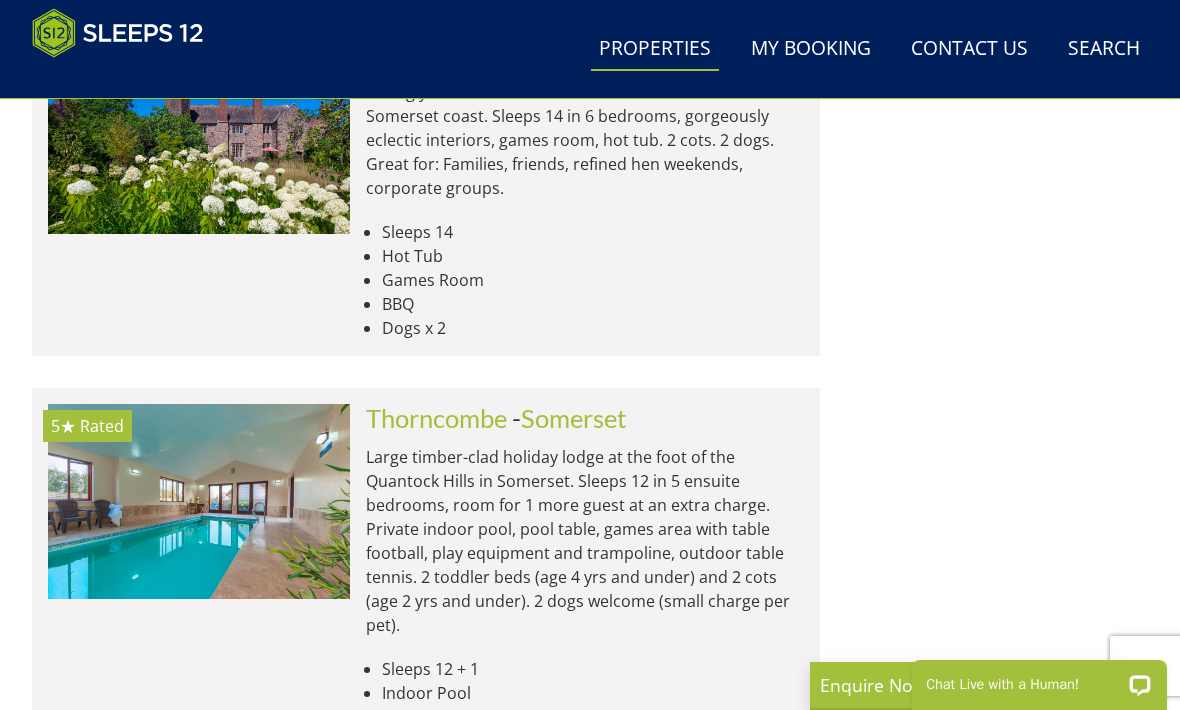 click at bounding box center (199, 501) 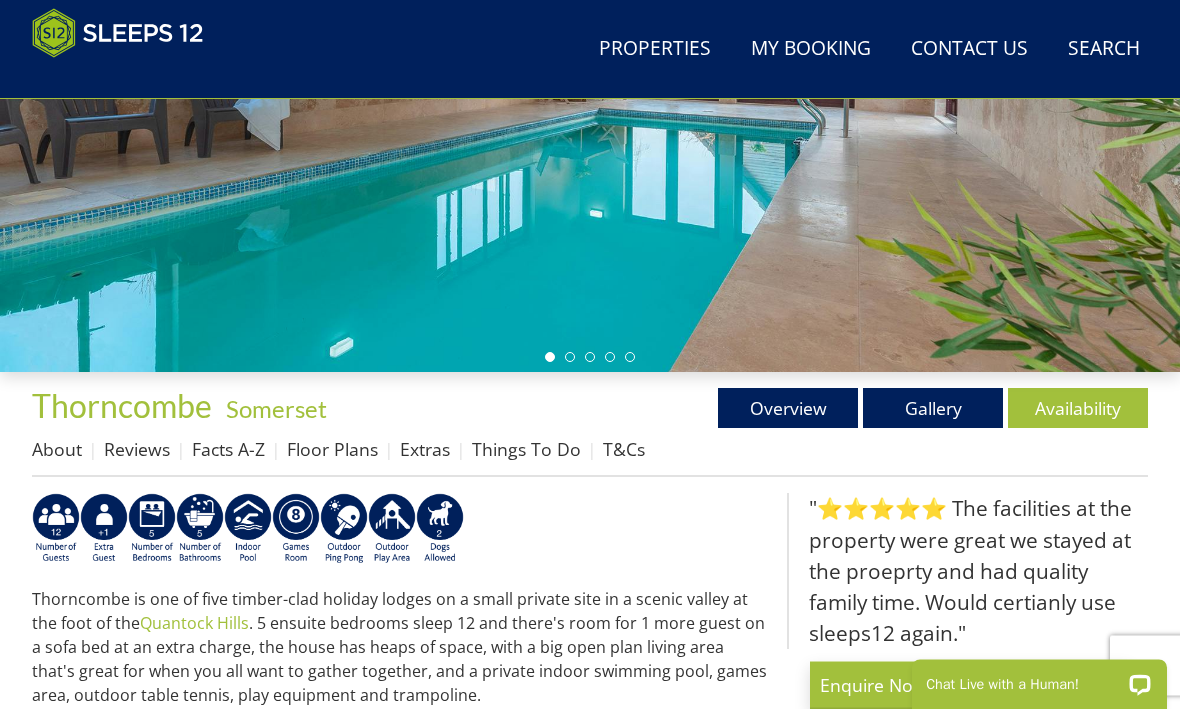 scroll, scrollTop: 432, scrollLeft: 0, axis: vertical 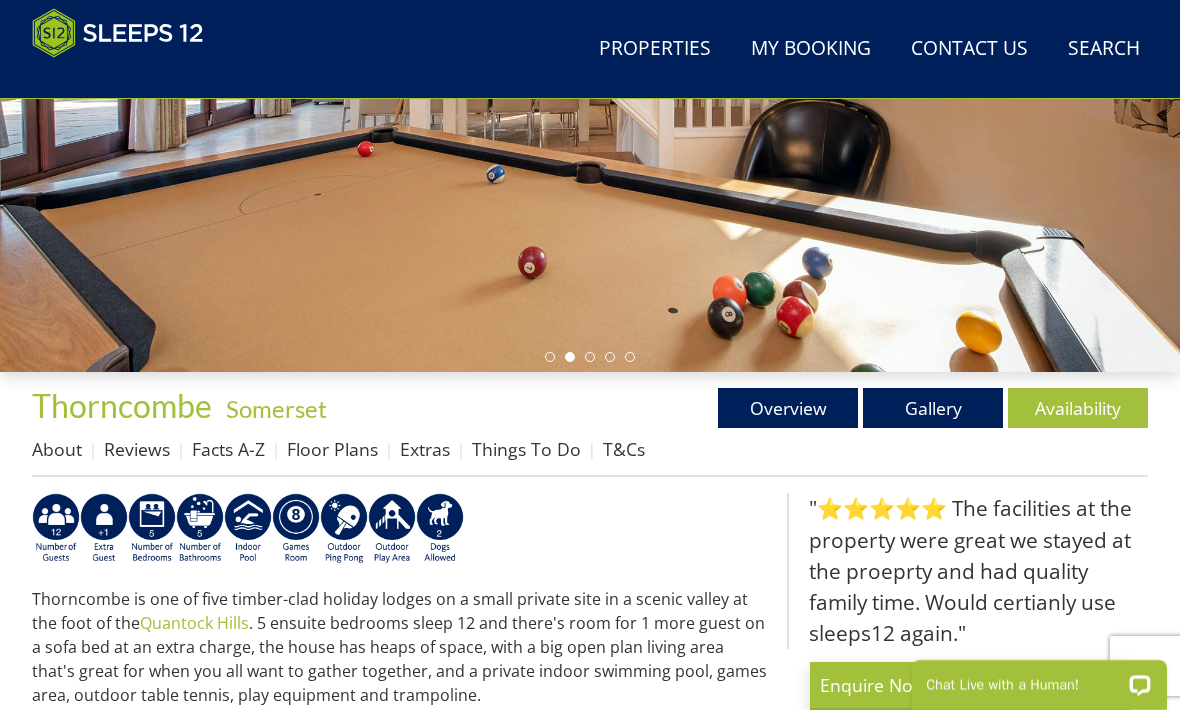 click on "Availability" at bounding box center (1078, 408) 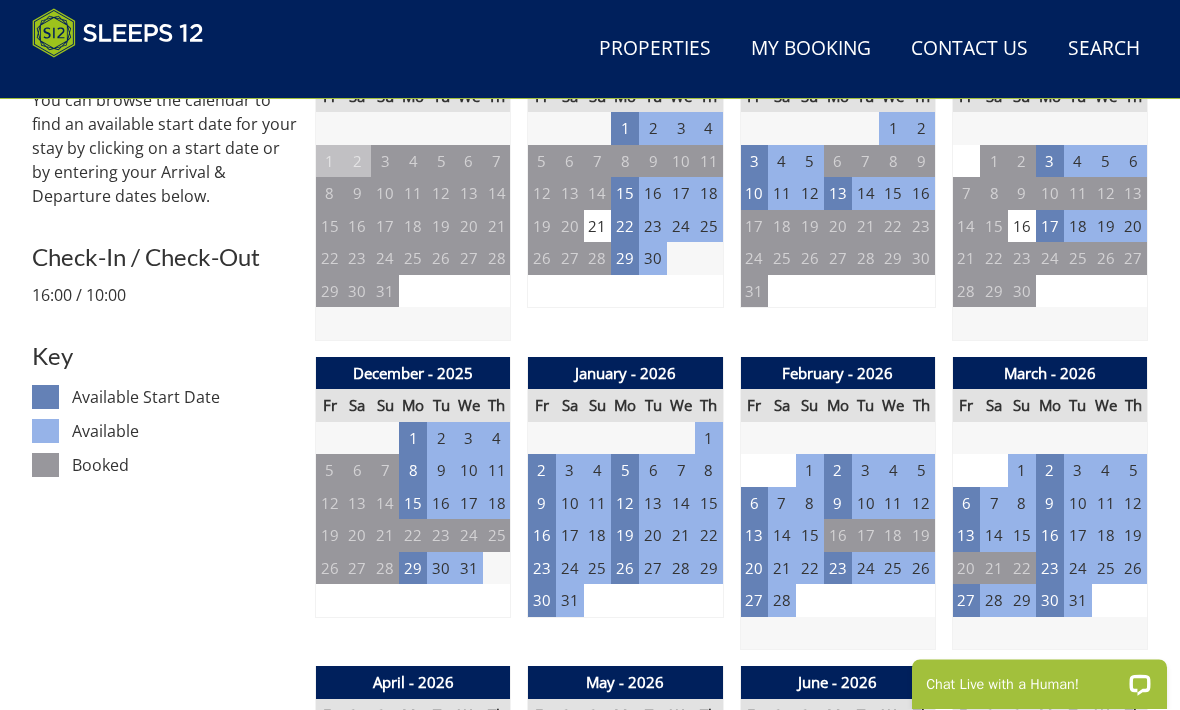 scroll, scrollTop: 879, scrollLeft: 0, axis: vertical 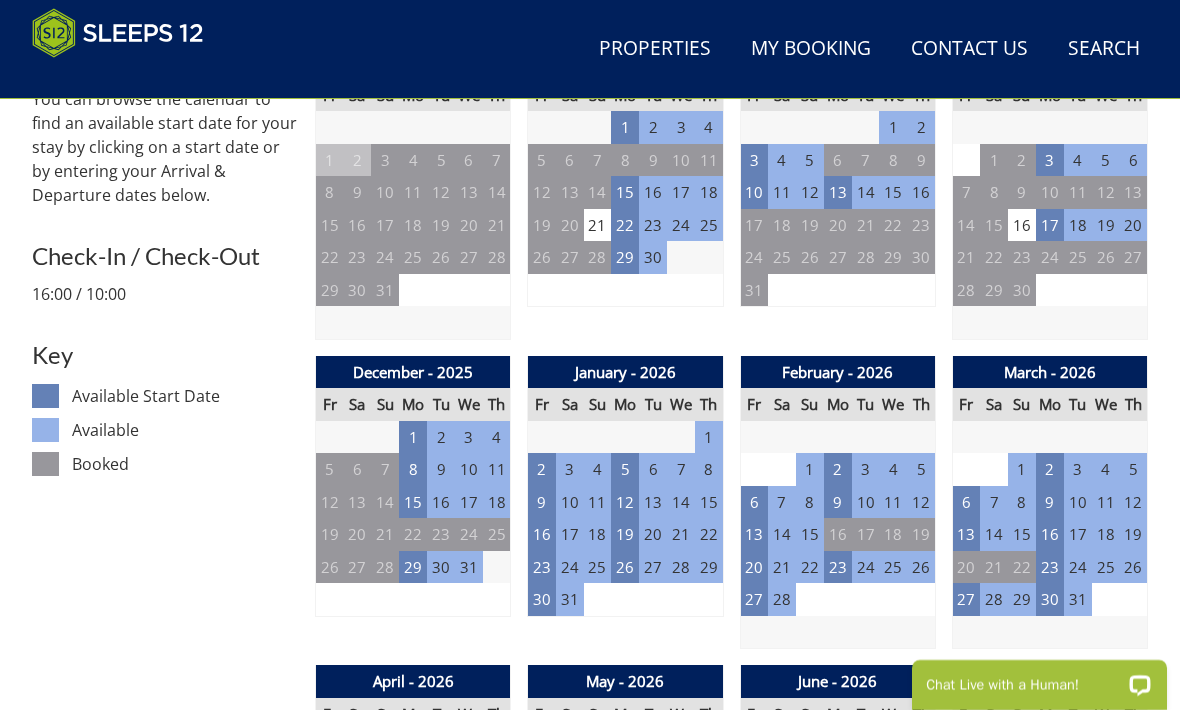 click on "6" at bounding box center (754, 502) 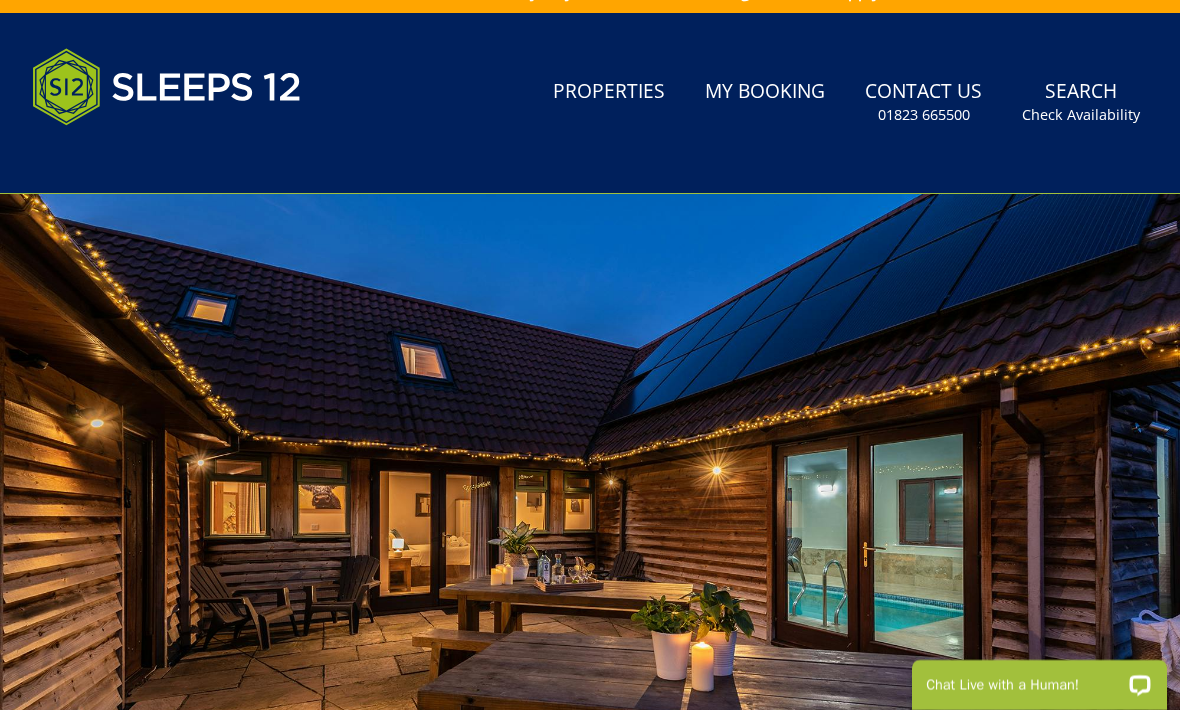 scroll, scrollTop: 0, scrollLeft: 0, axis: both 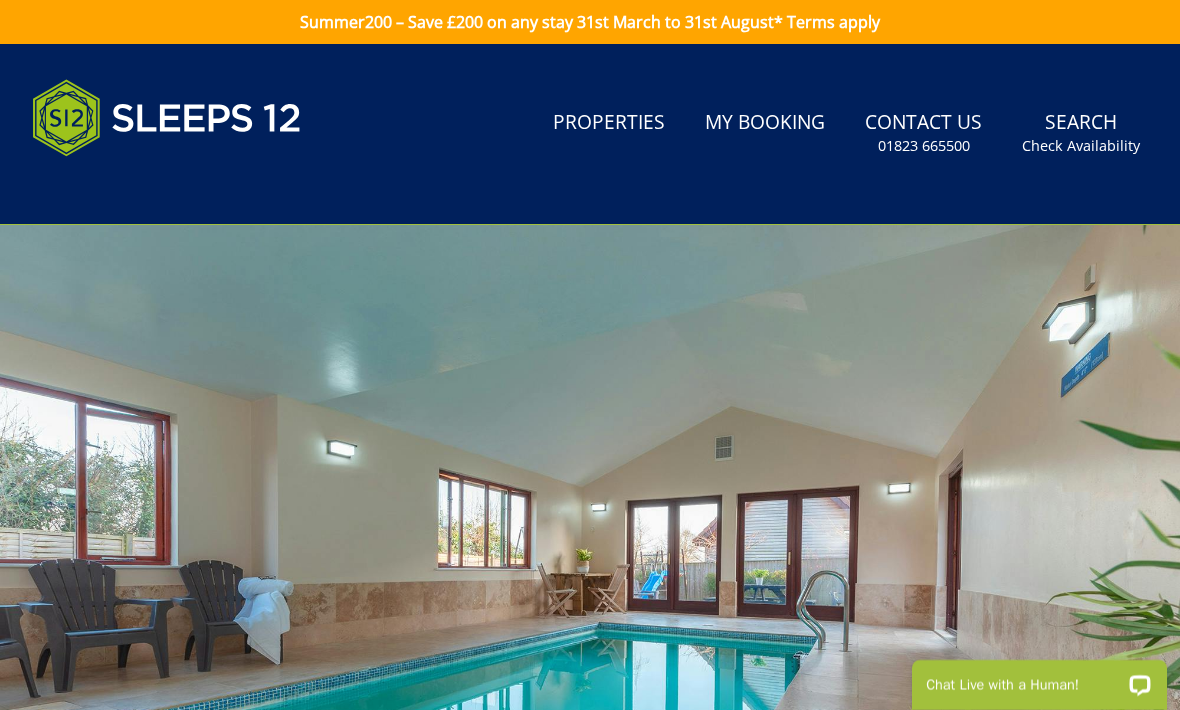 click on "Properties" at bounding box center [609, 123] 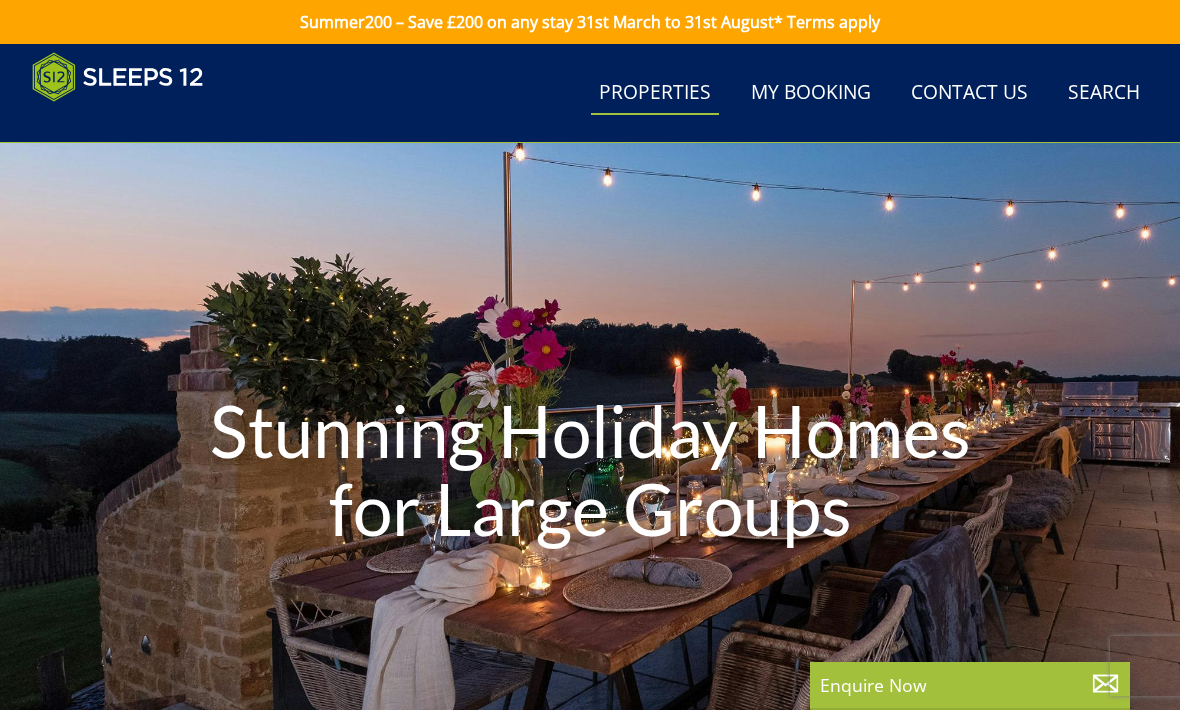 scroll, scrollTop: 0, scrollLeft: 2419, axis: horizontal 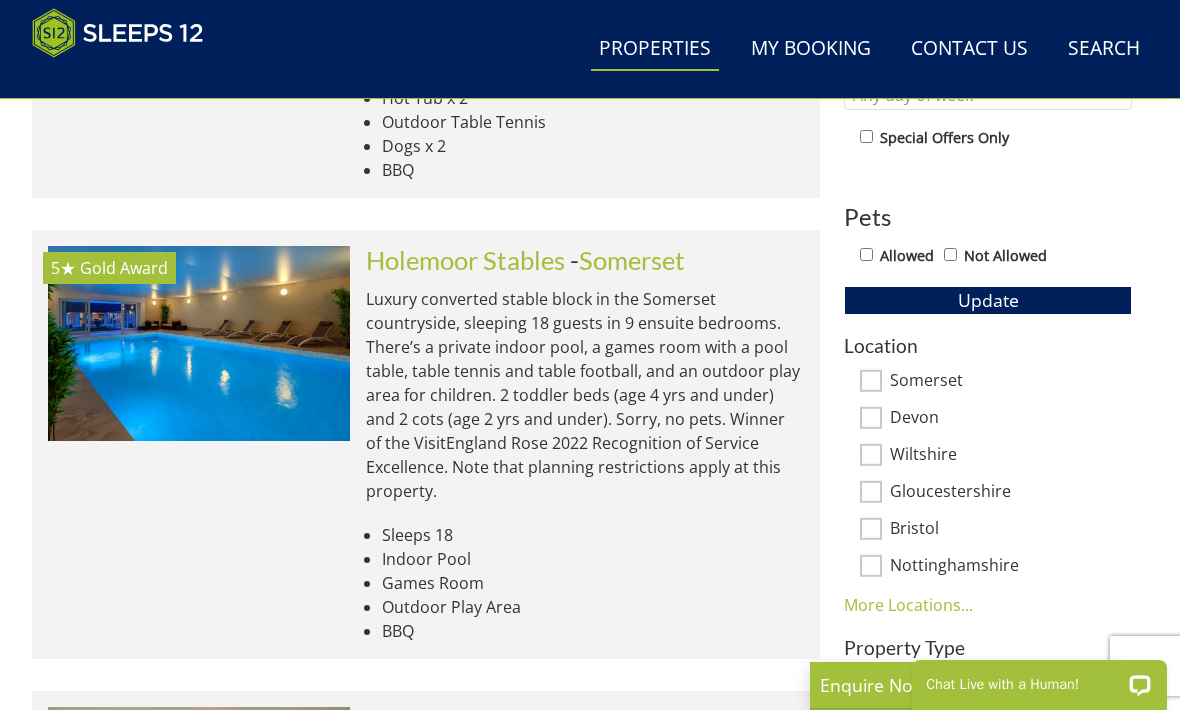 click on "Somerset" at bounding box center (871, 381) 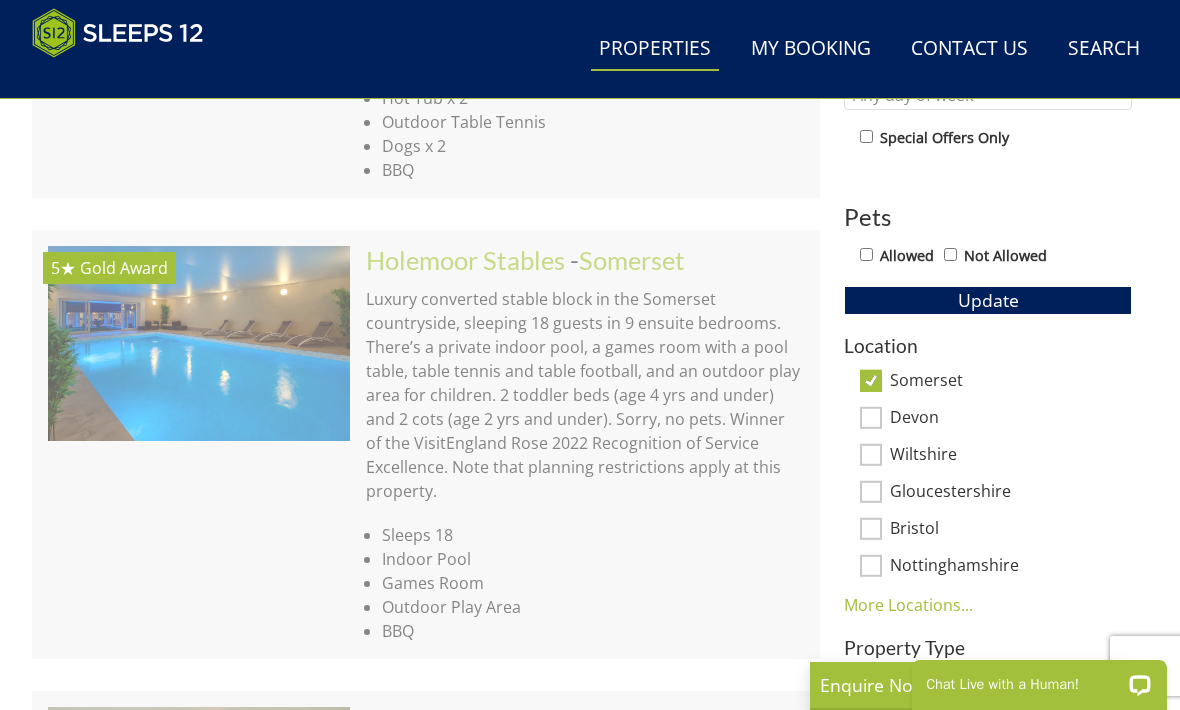 click on "Devon" at bounding box center [871, 418] 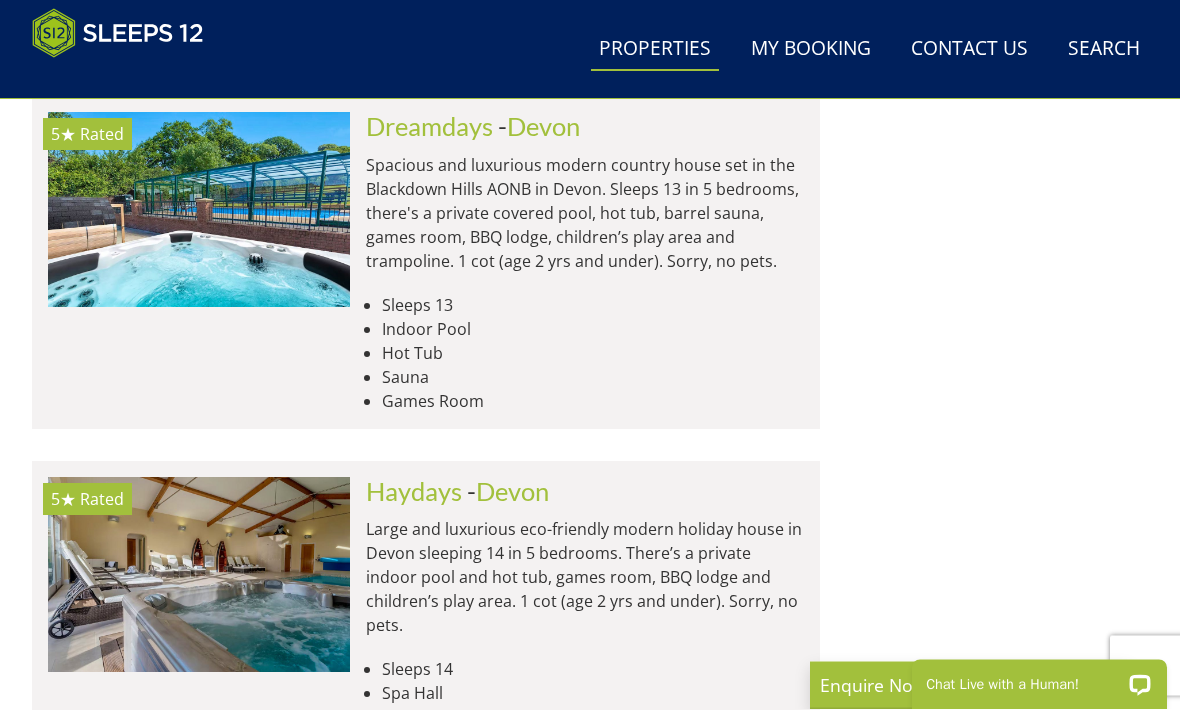 scroll, scrollTop: 3930, scrollLeft: 0, axis: vertical 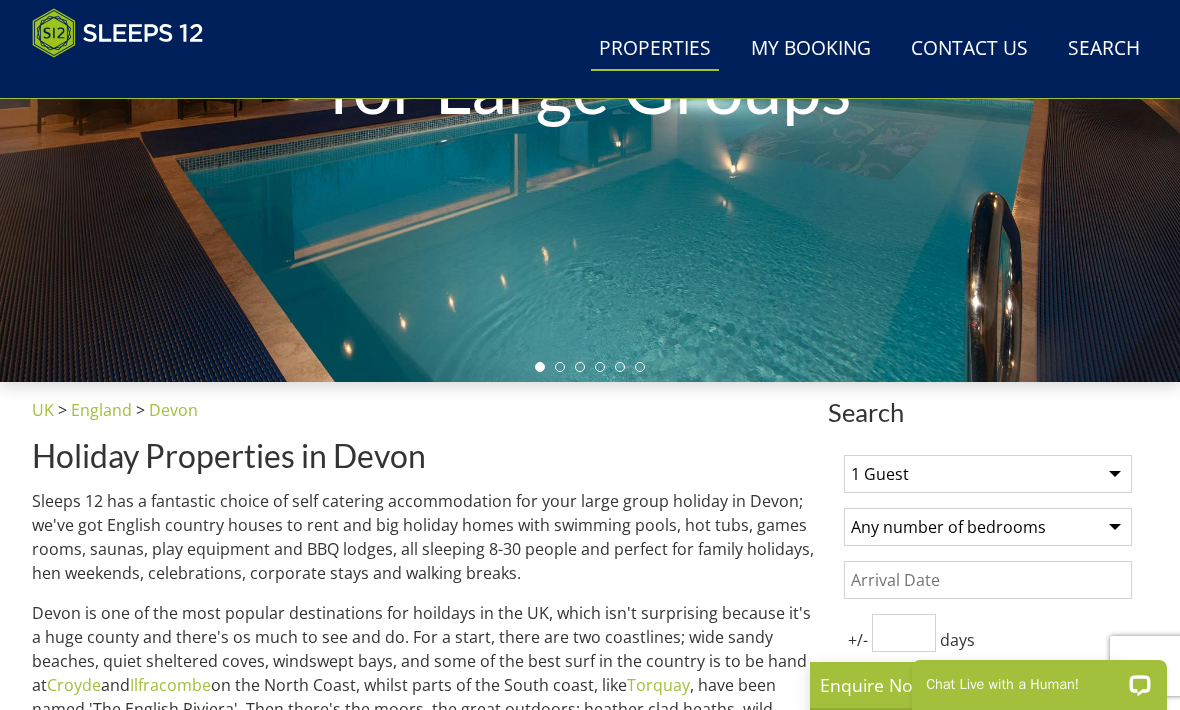 click on "1 Guest
2 Guests
3 Guests
4 Guests
5 Guests
6 Guests
7 Guests
8 Guests
9 Guests
10 Guests
11 Guests
12 Guests
13 Guests
14 Guests
15 Guests
16 Guests
17 Guests
18 Guests
19 Guests
20 Guests
21 Guests
22 Guests
23 Guests
24 Guests
25 Guests
26 Guests
27 Guests
28 Guests
29 Guests
30 Guests
31 Guests
32 Guests" at bounding box center [988, 474] 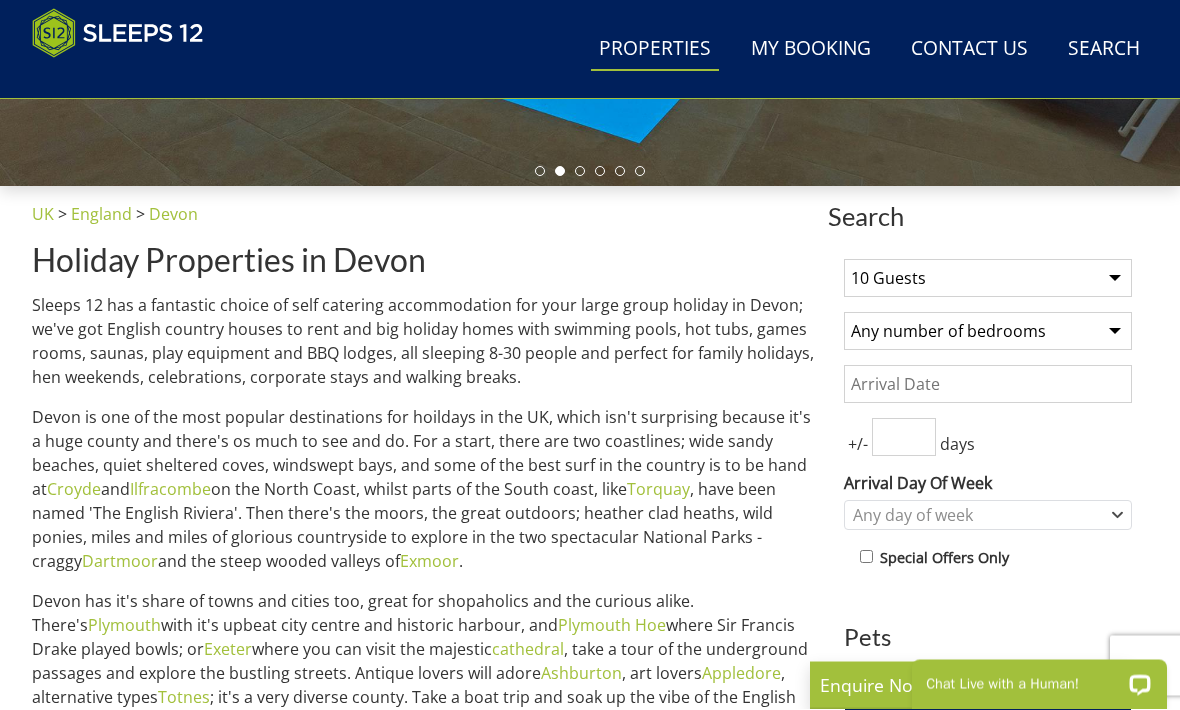 scroll, scrollTop: 648, scrollLeft: 0, axis: vertical 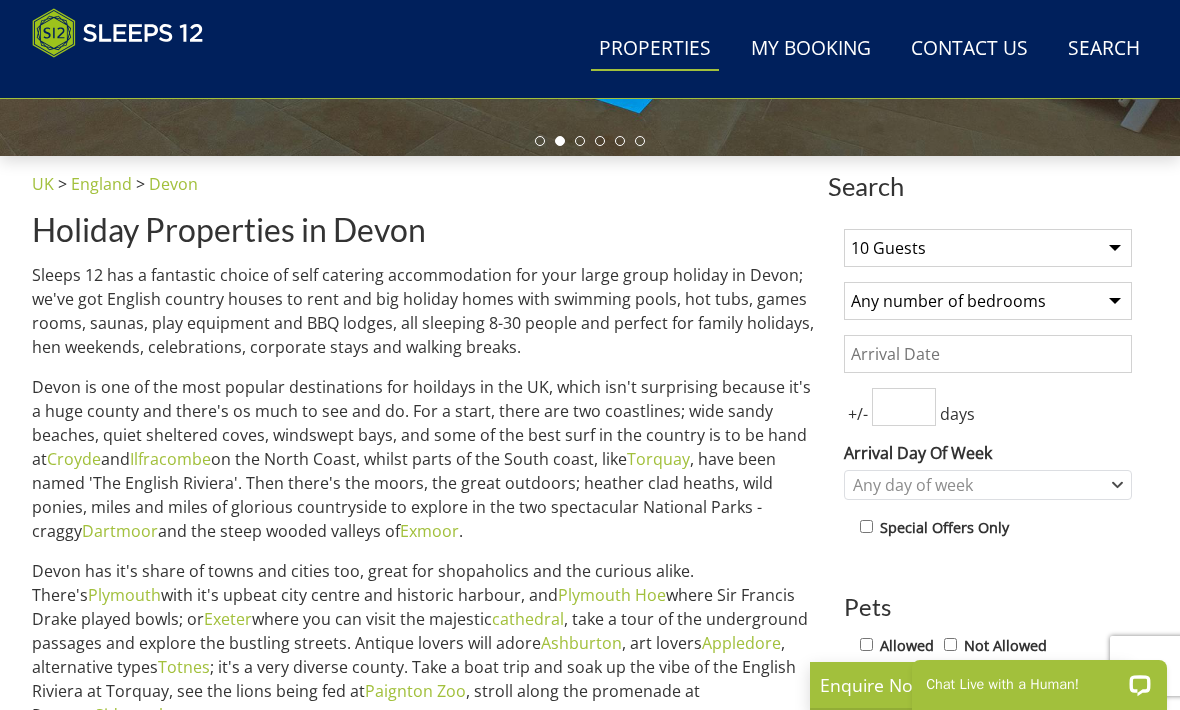 click on "Allowed" at bounding box center (866, 644) 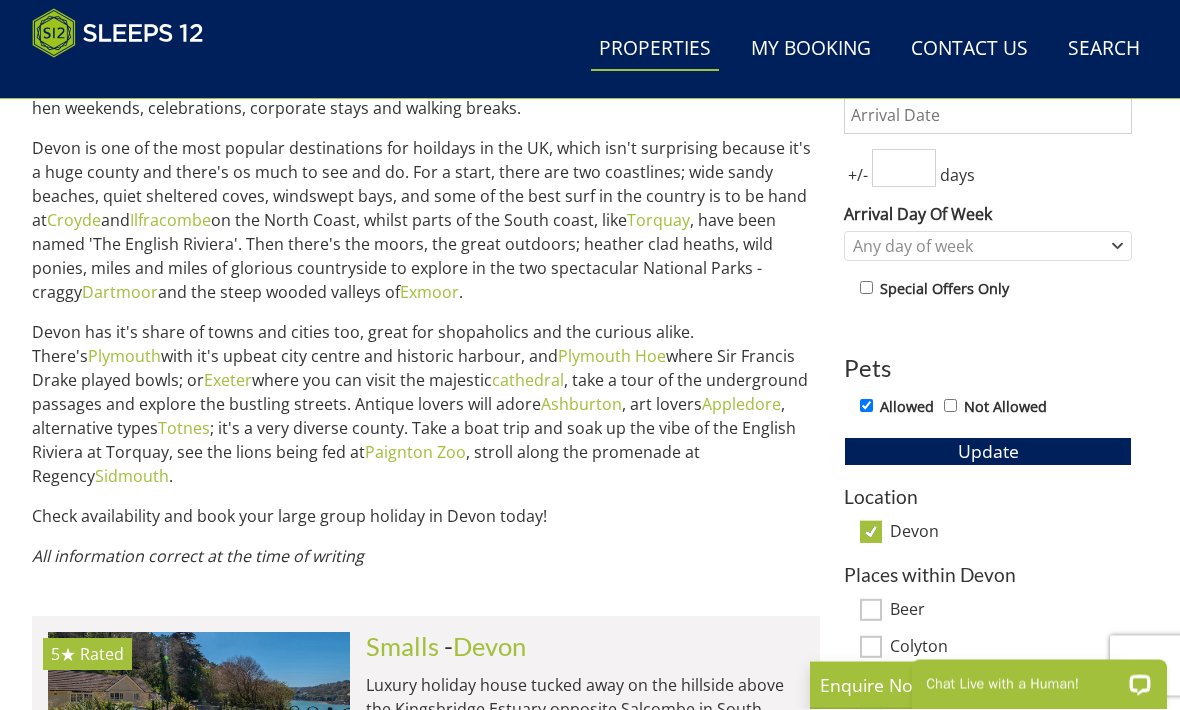 scroll, scrollTop: 961, scrollLeft: 0, axis: vertical 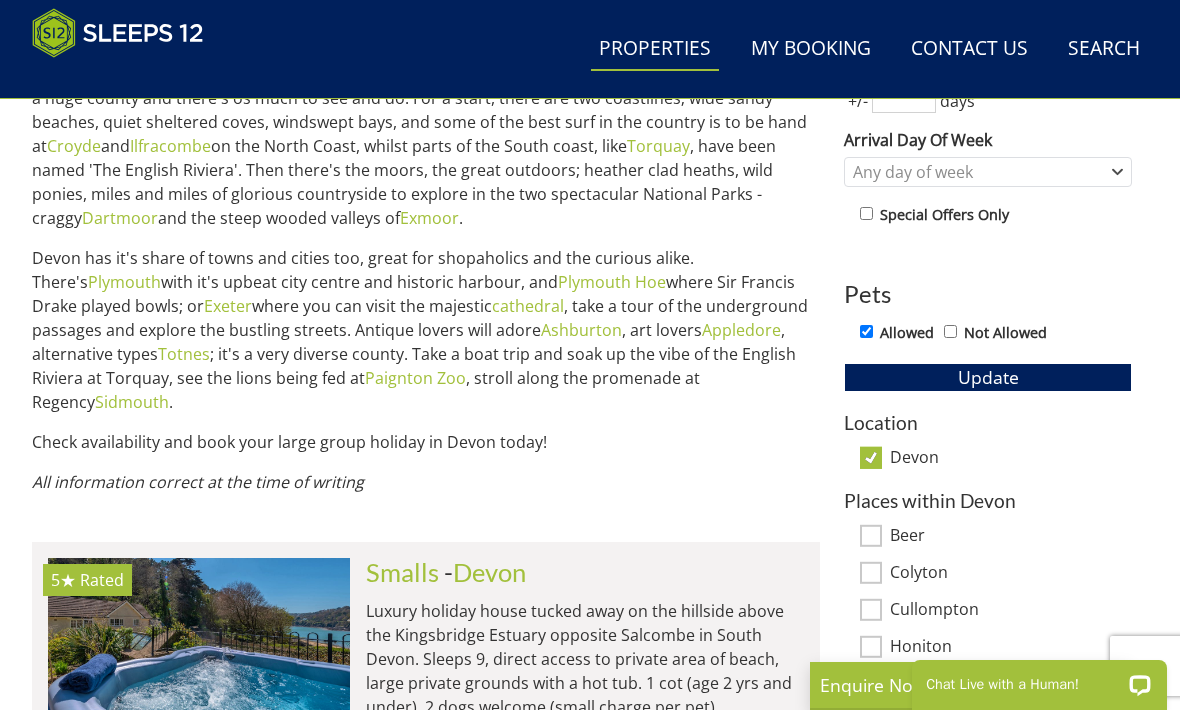 click on "Update" at bounding box center (988, 377) 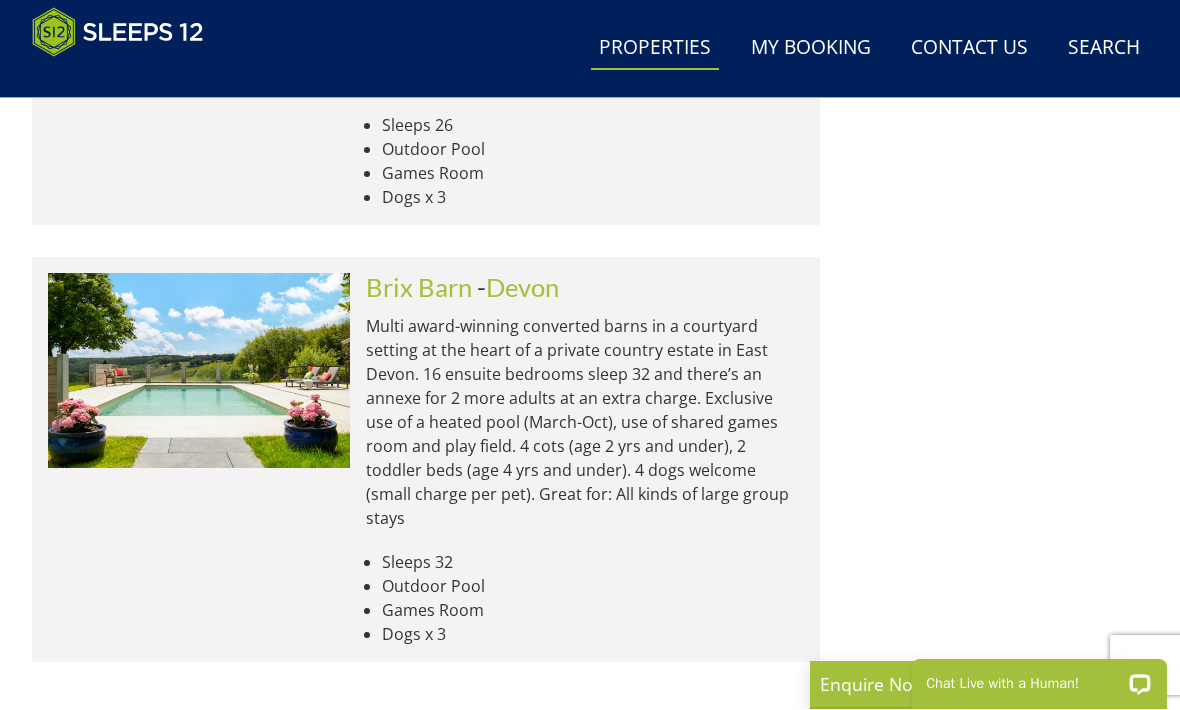scroll, scrollTop: 6638, scrollLeft: 0, axis: vertical 